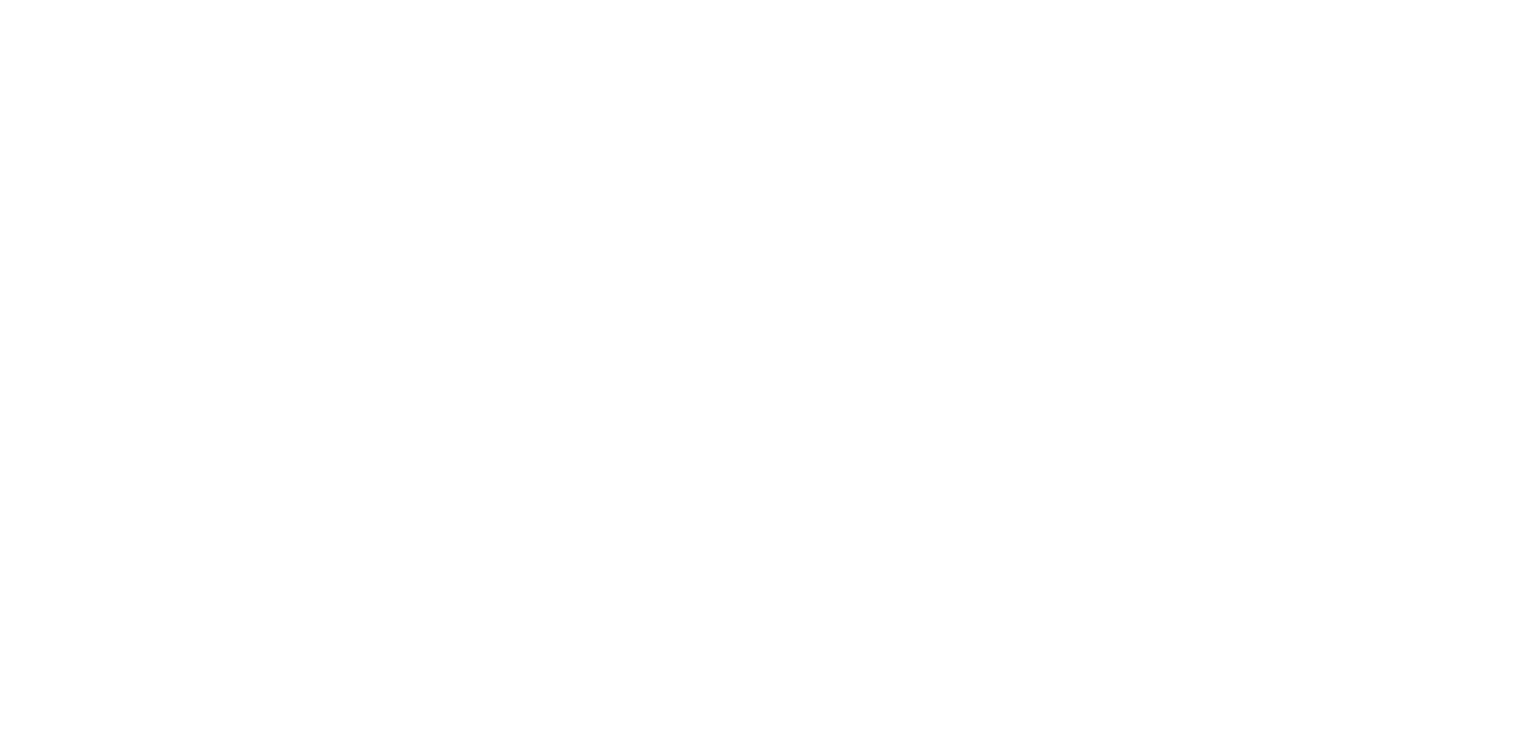 scroll, scrollTop: 0, scrollLeft: 0, axis: both 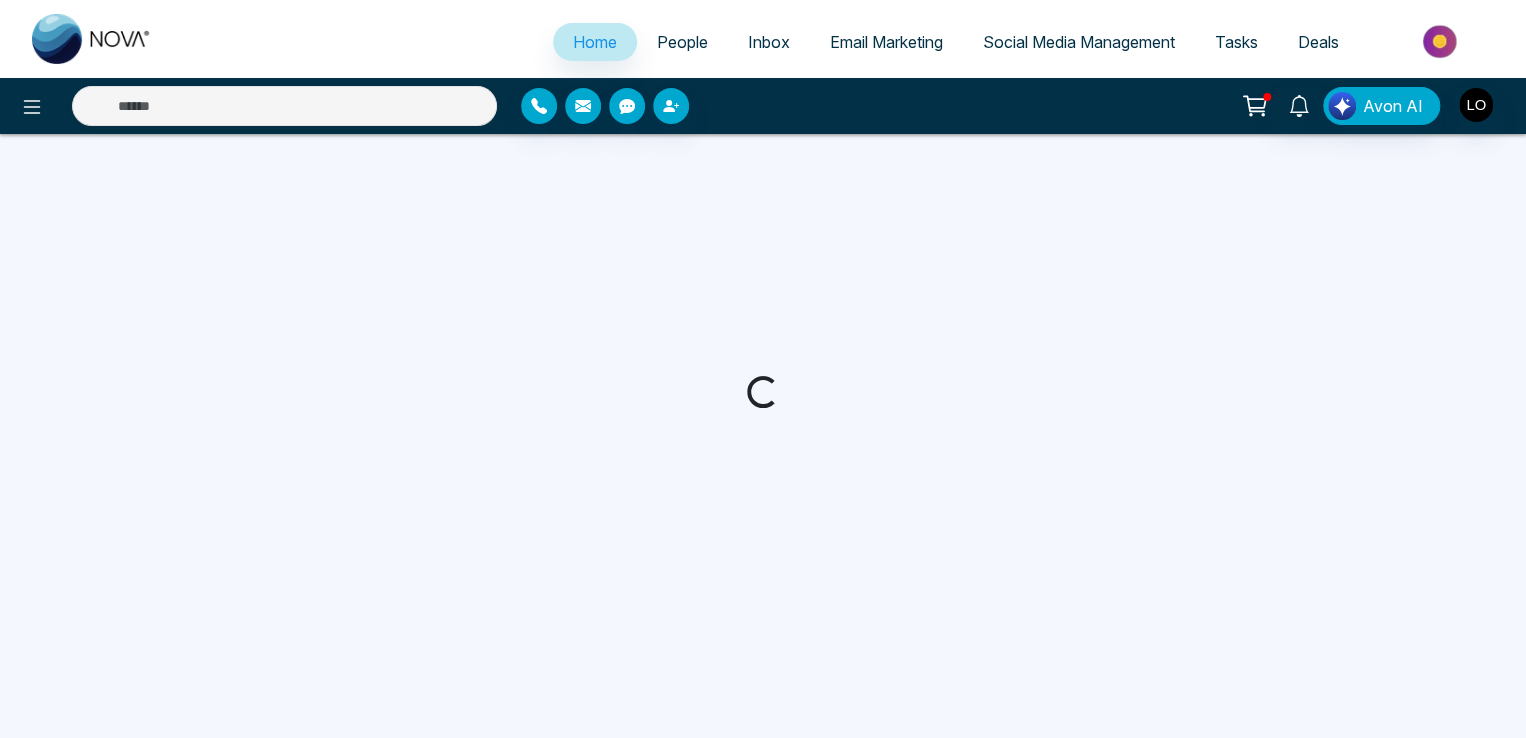 select on "*" 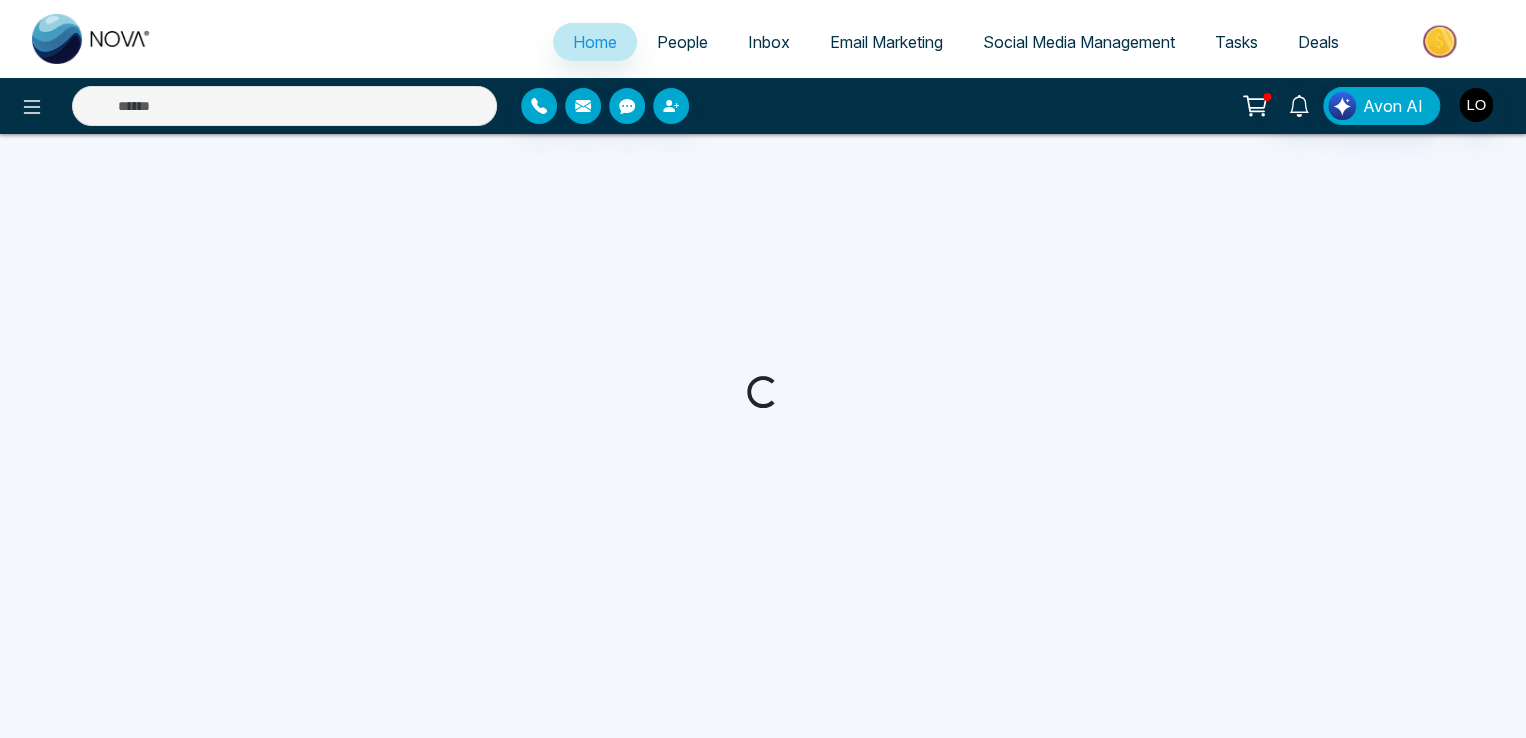 select on "*" 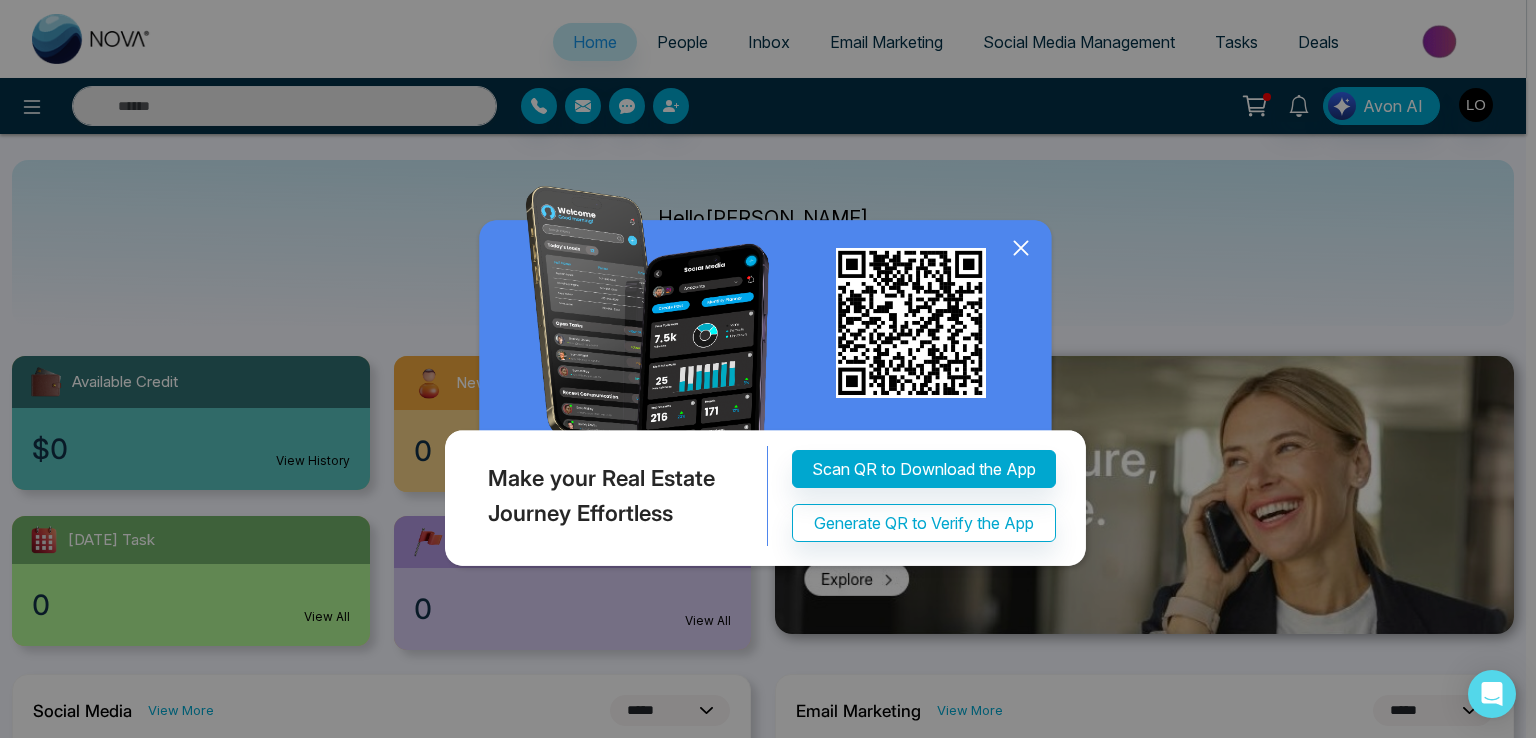 click 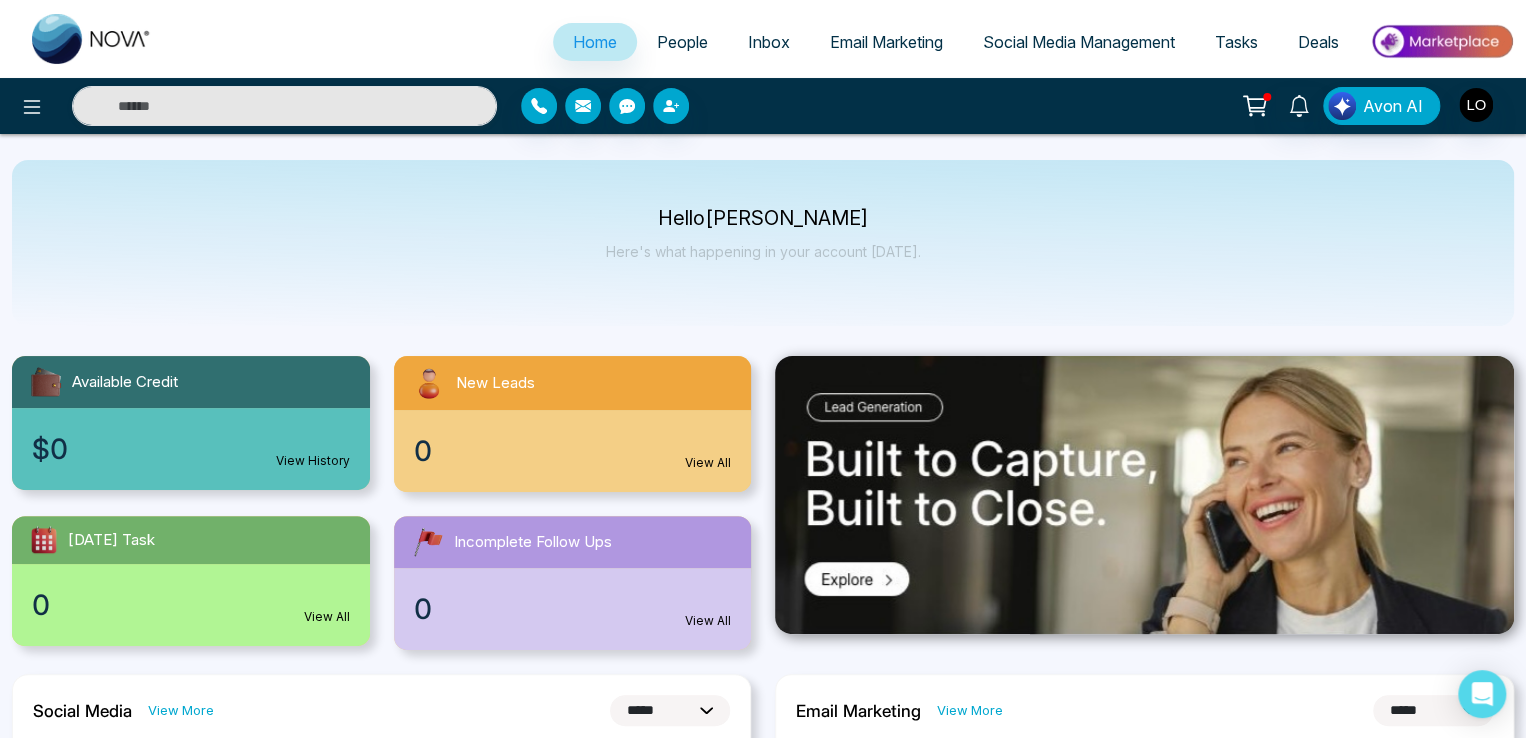 click on "Email Marketing" at bounding box center (886, 42) 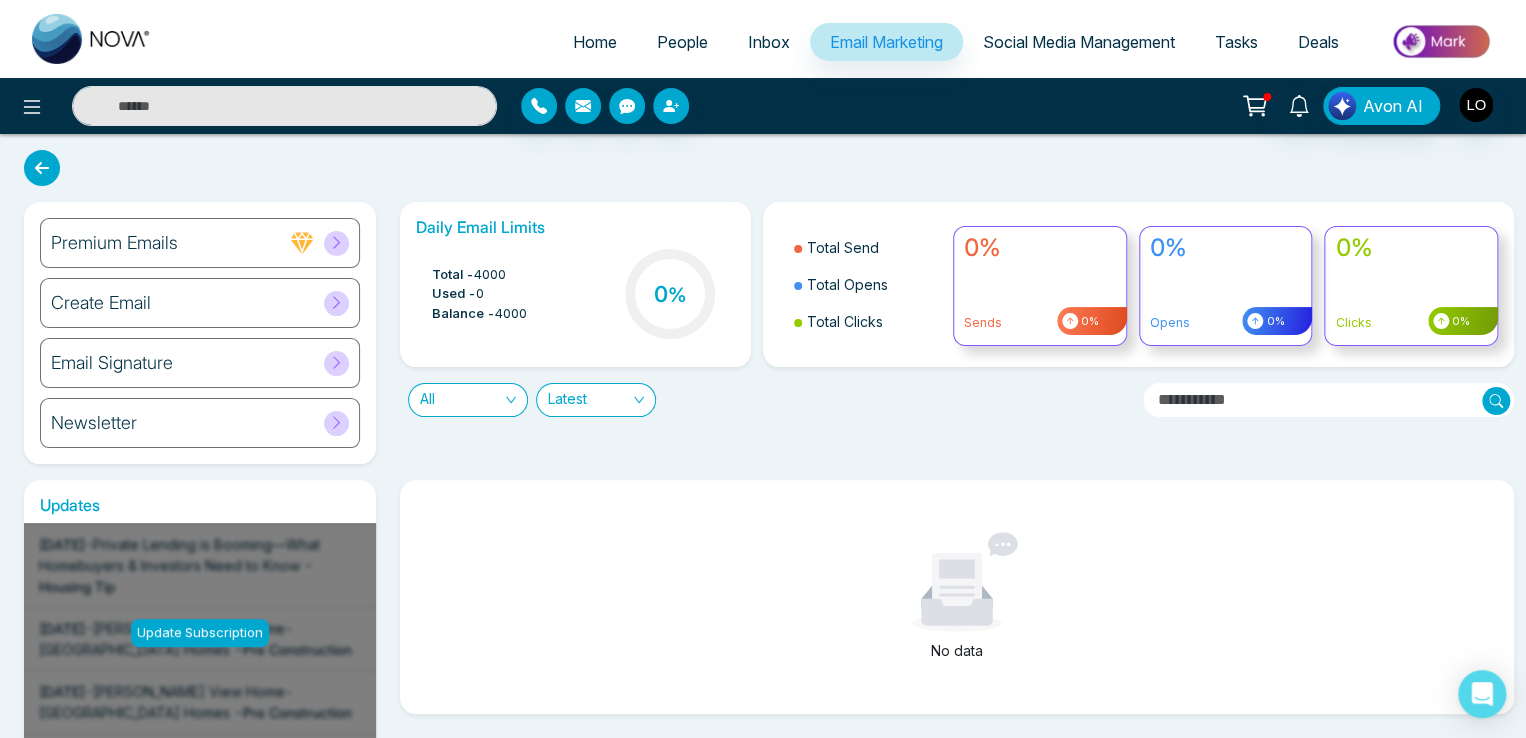 click on "People" at bounding box center (682, 42) 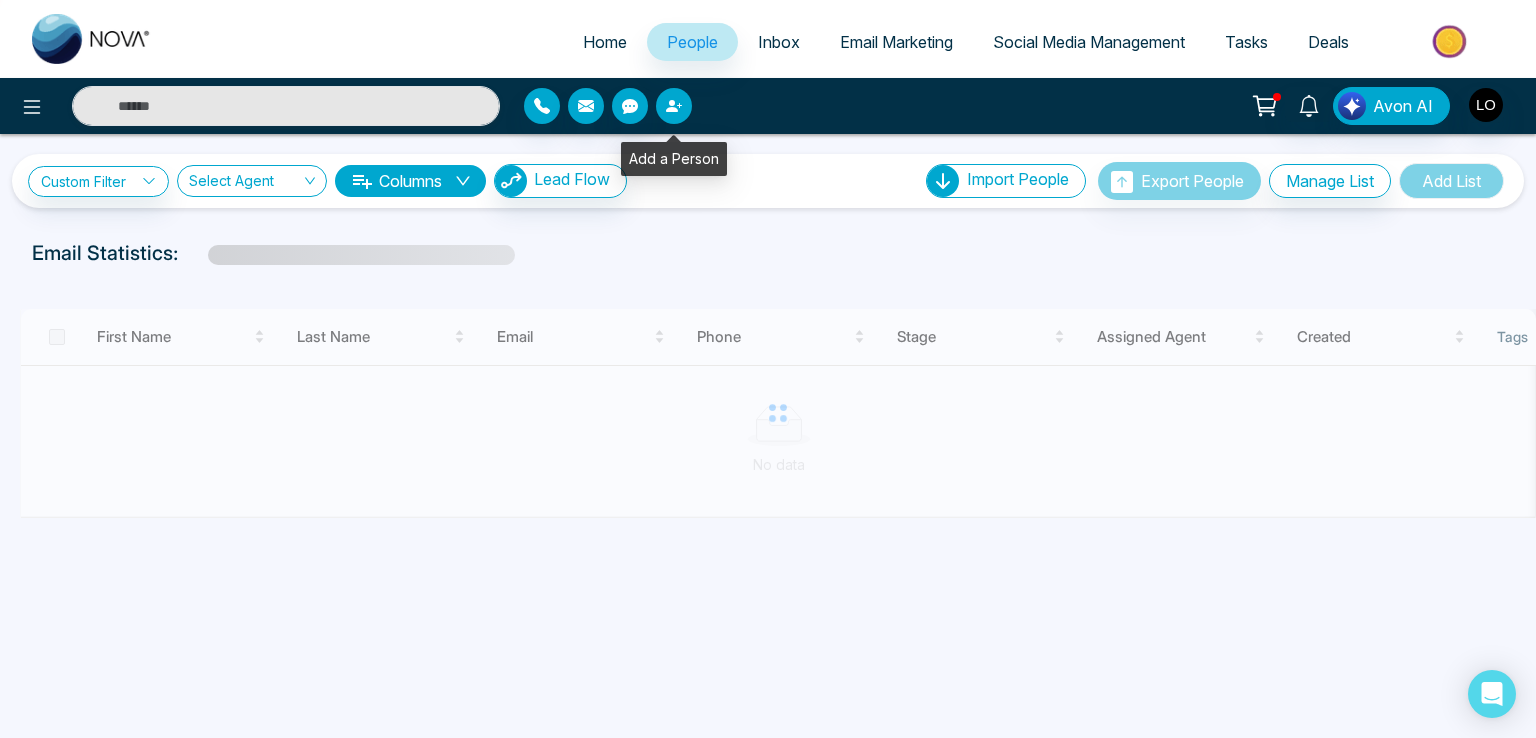 click 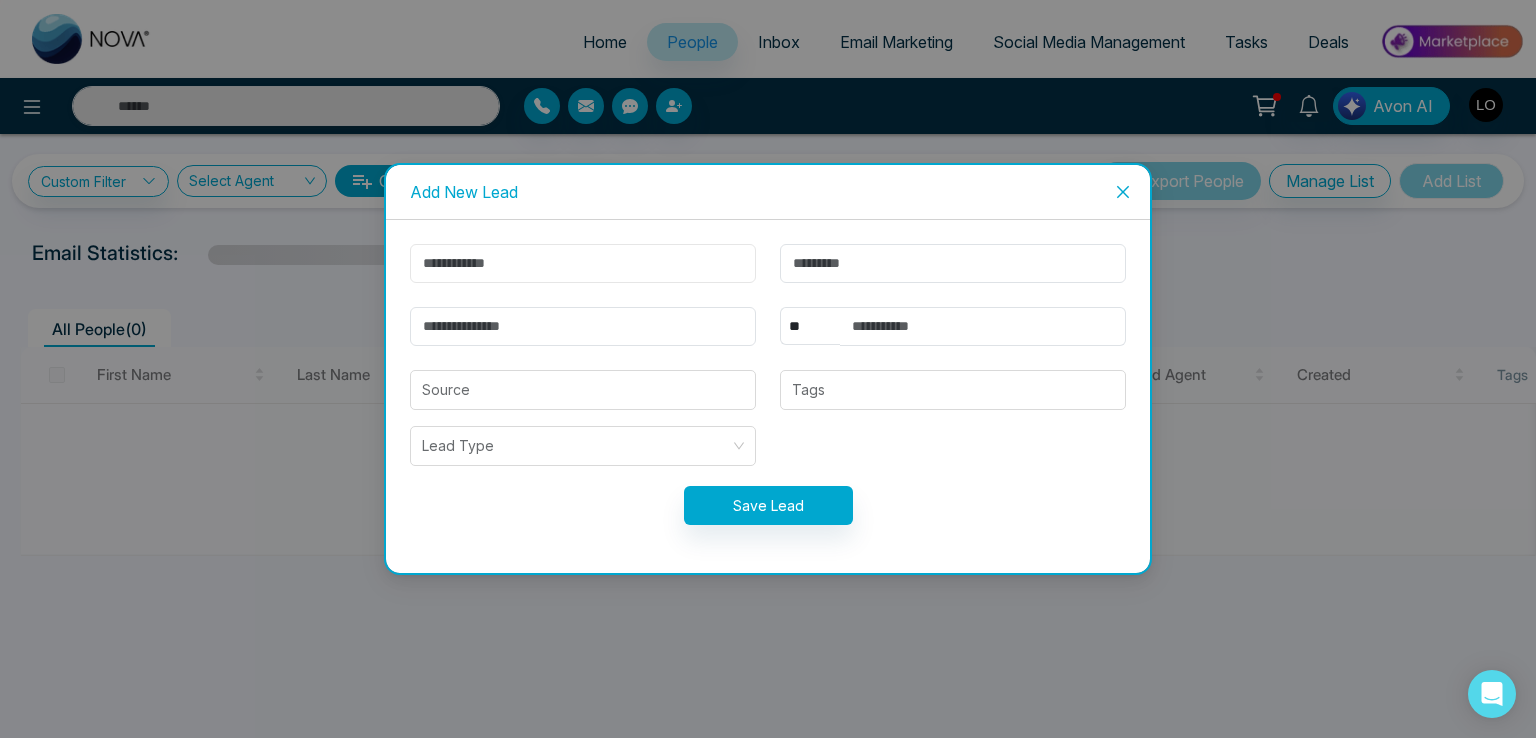 click at bounding box center (583, 263) 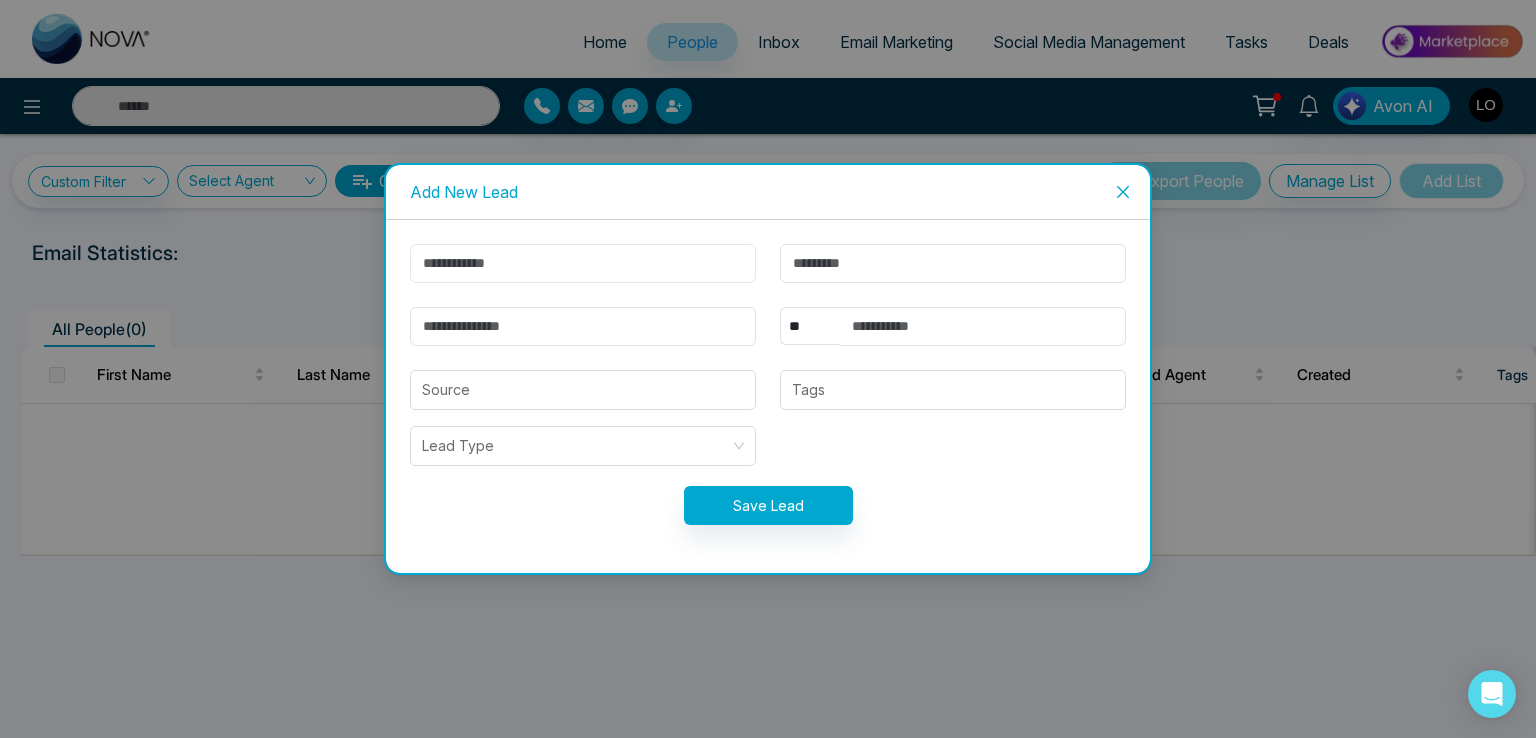 type on "******" 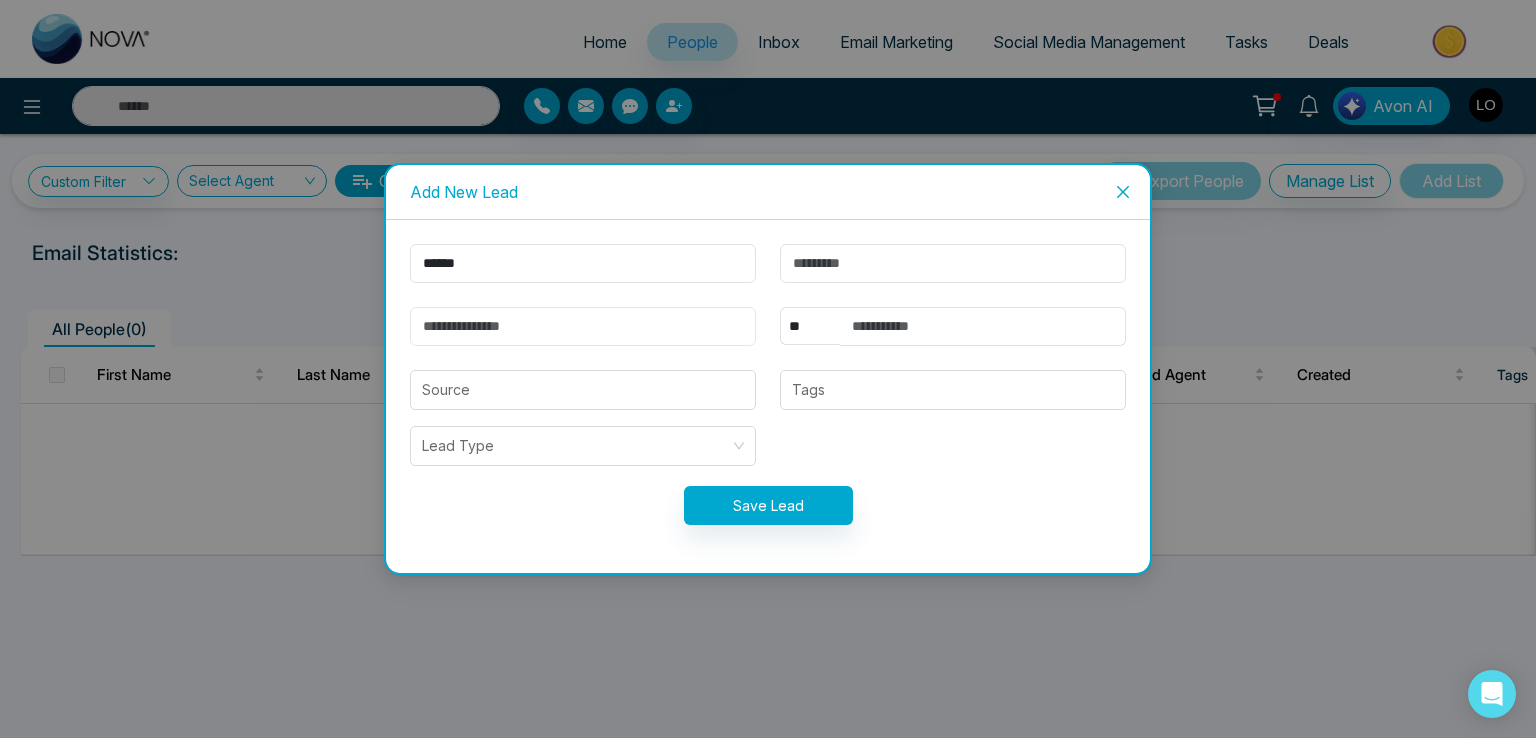 click at bounding box center [583, 326] 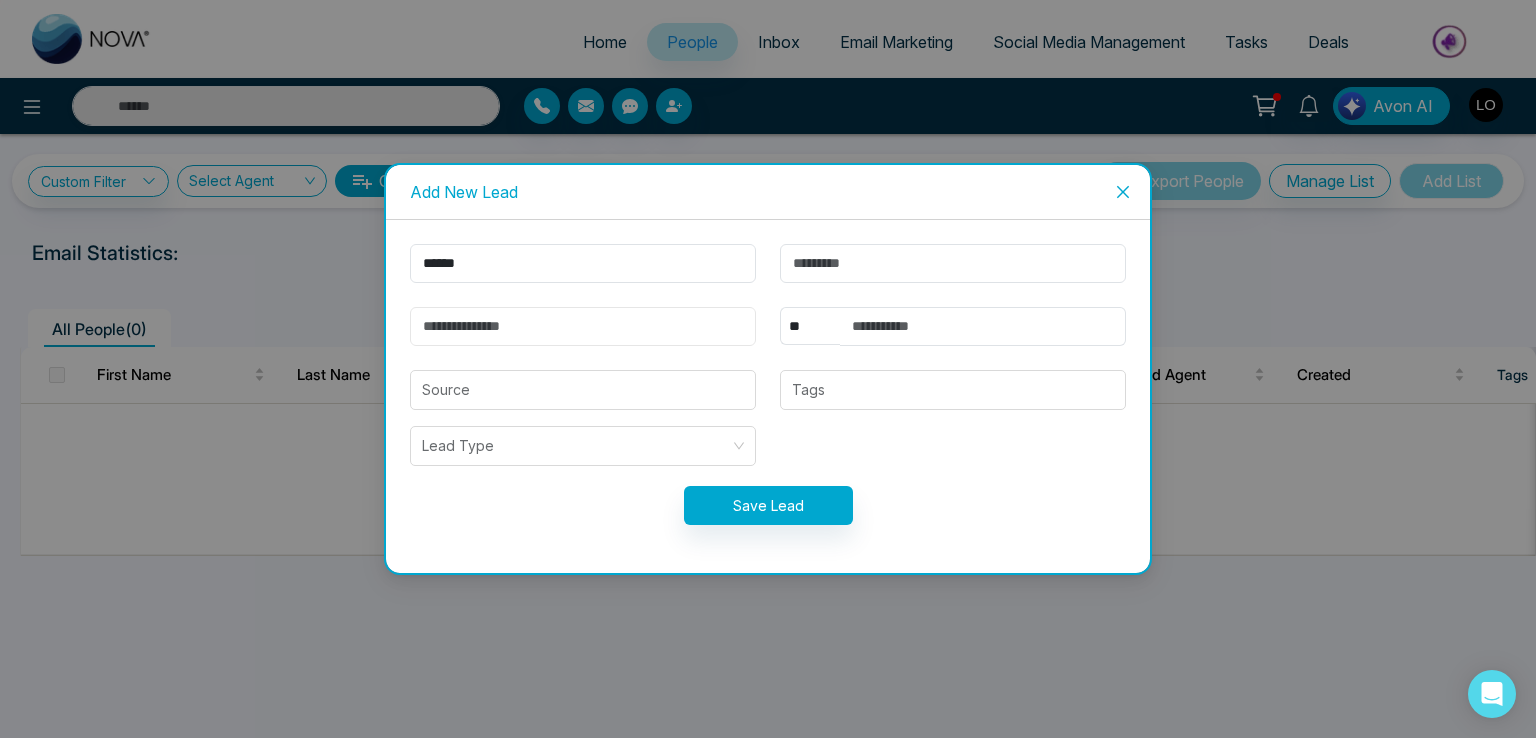 type on "**********" 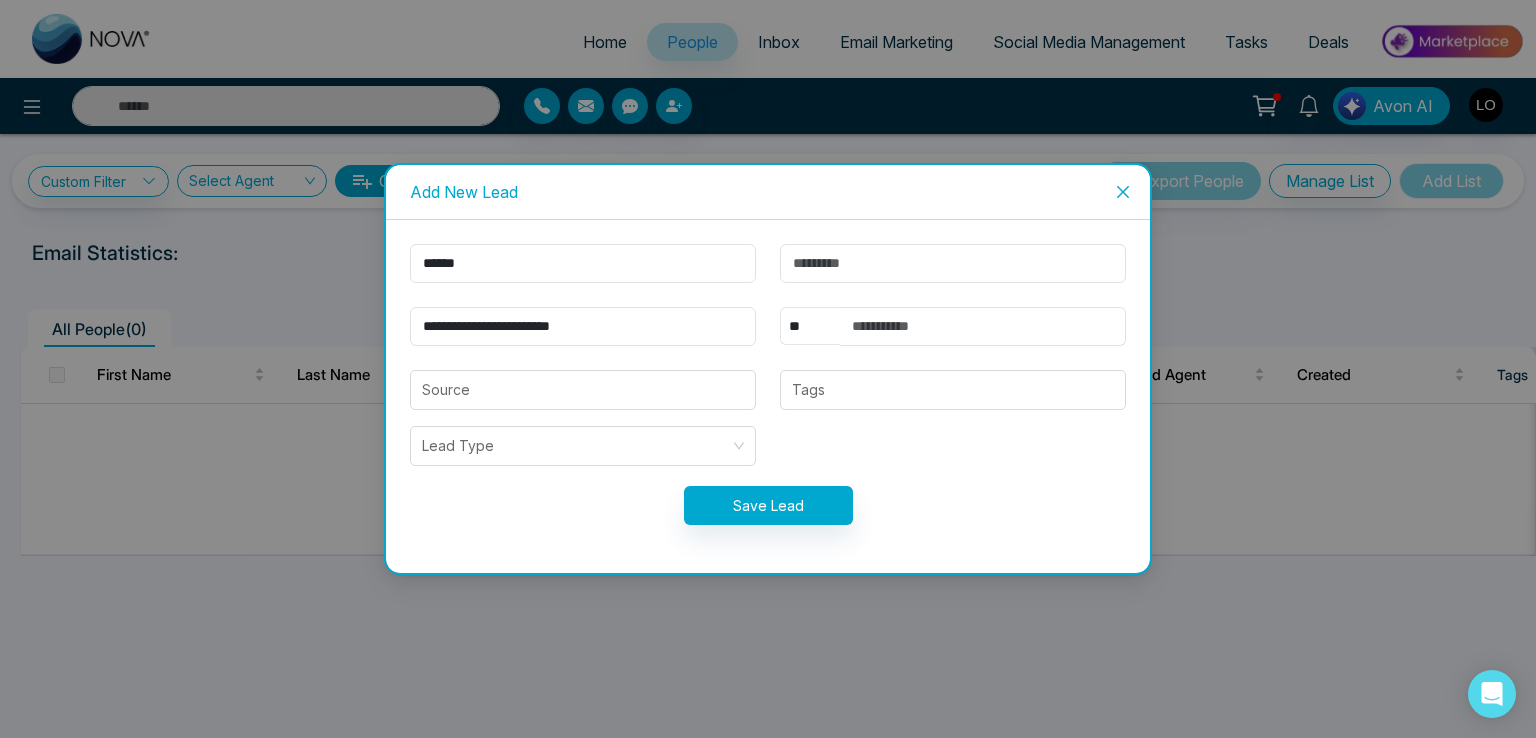 drag, startPoint x: 815, startPoint y: 323, endPoint x: 811, endPoint y: 334, distance: 11.7046995 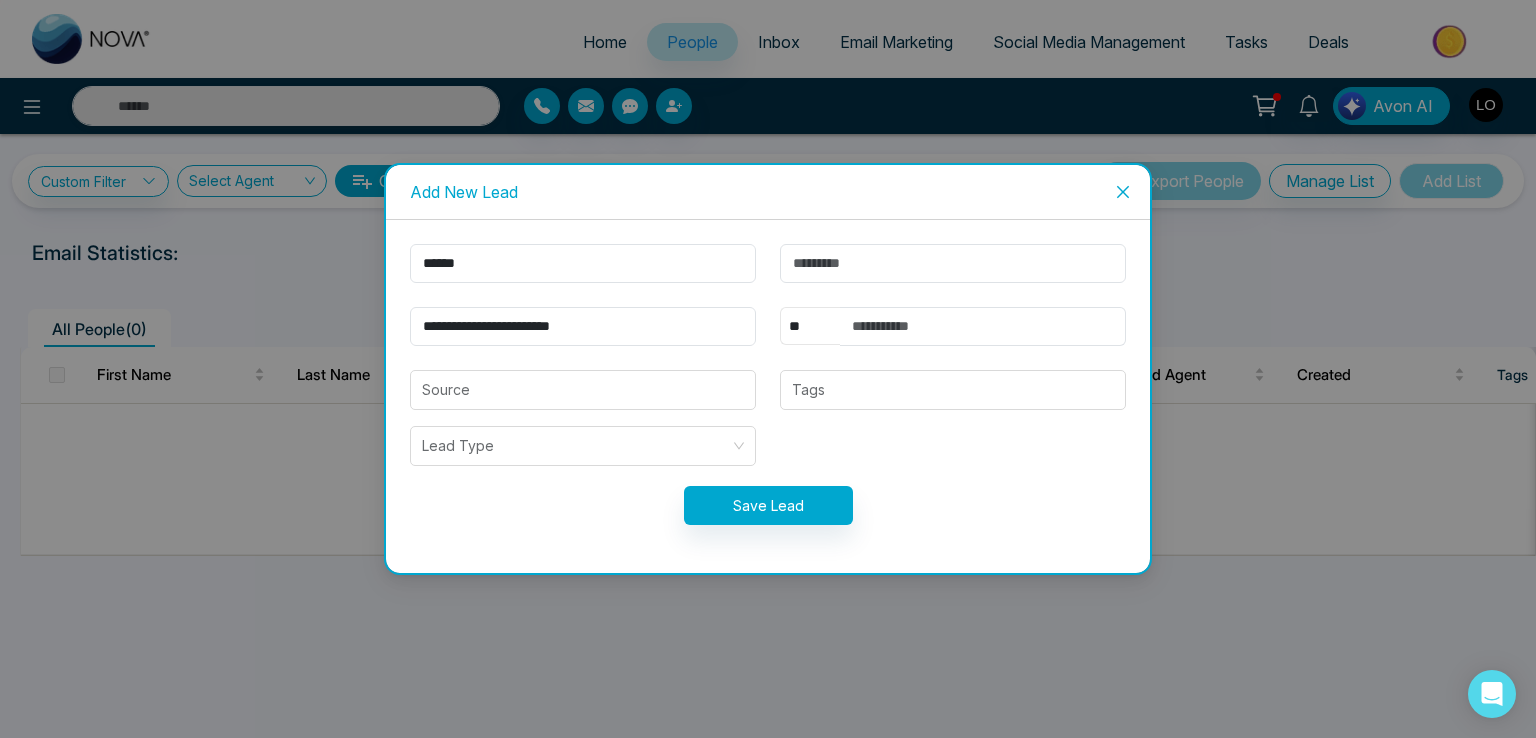 click on "** **** *** *** *** **** ***" at bounding box center [810, 326] 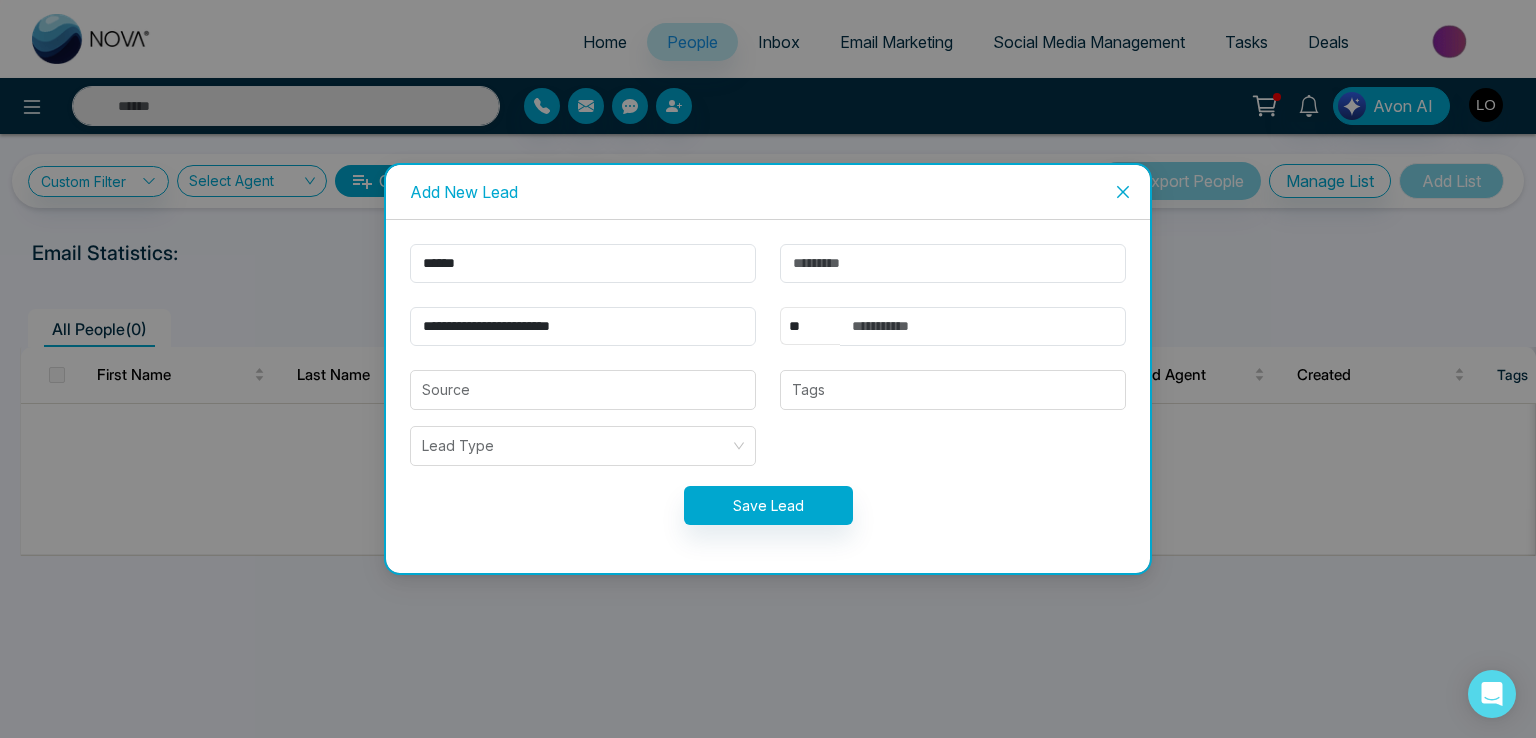 select on "***" 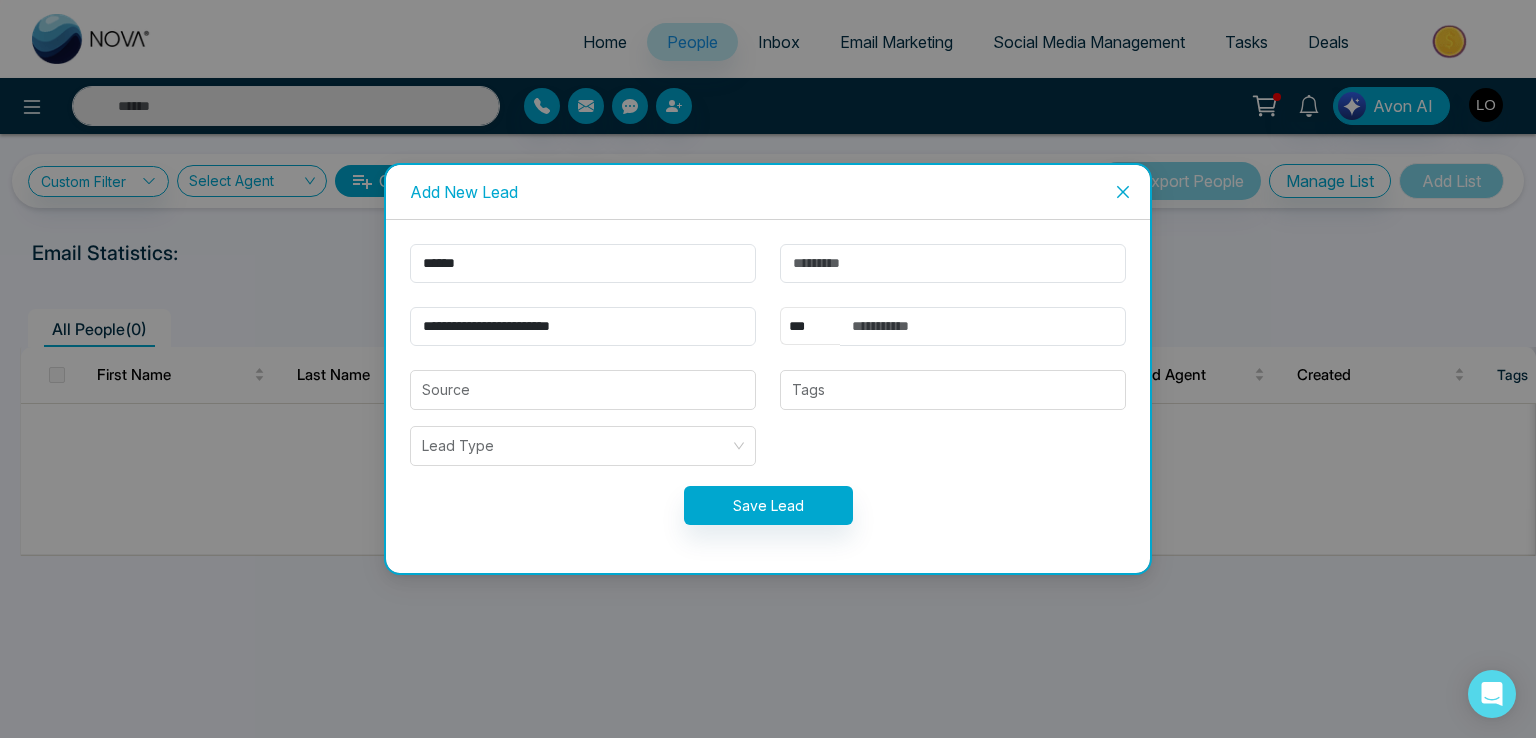 click on "** **** *** *** *** **** ***" at bounding box center (810, 326) 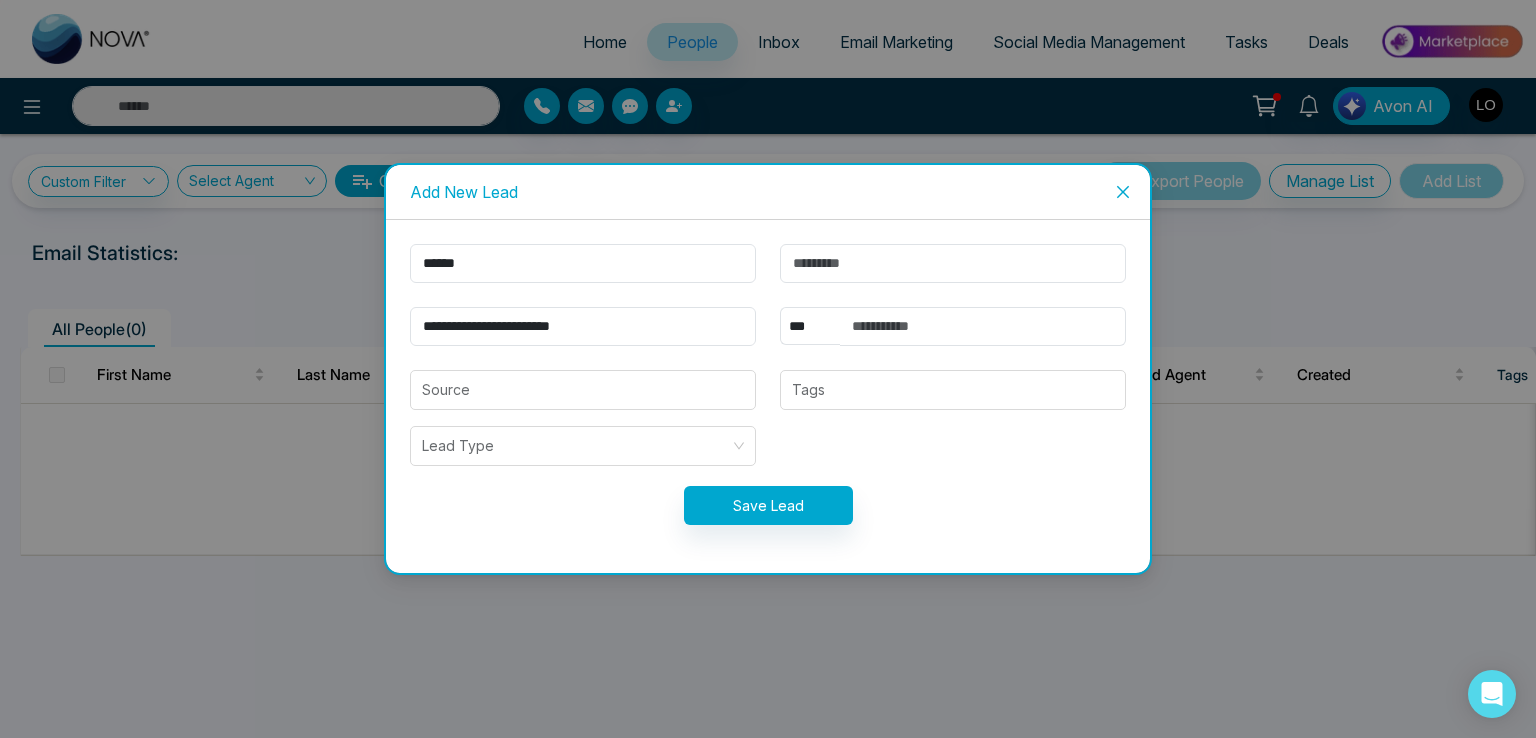 click on "**********" at bounding box center (768, 396) 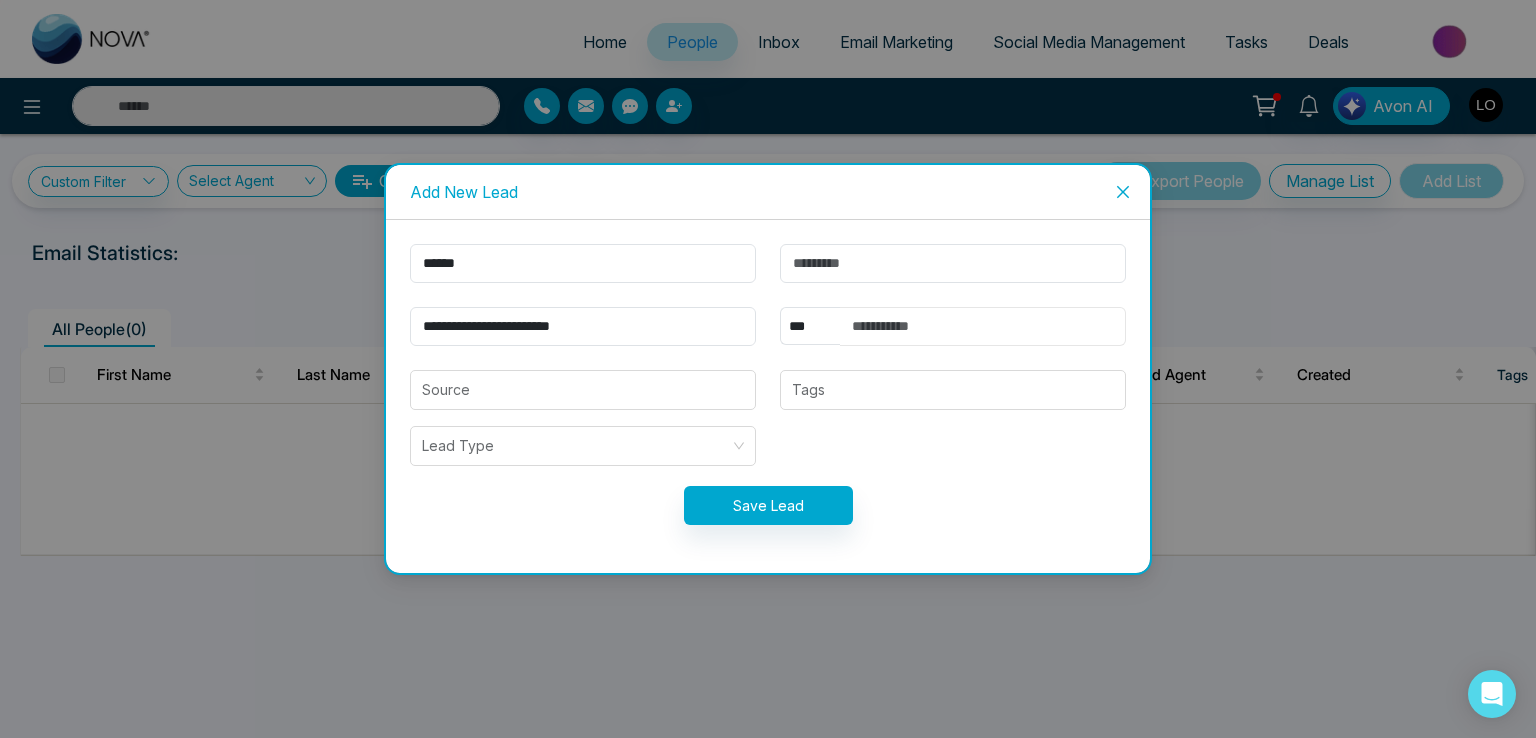 click at bounding box center (983, 326) 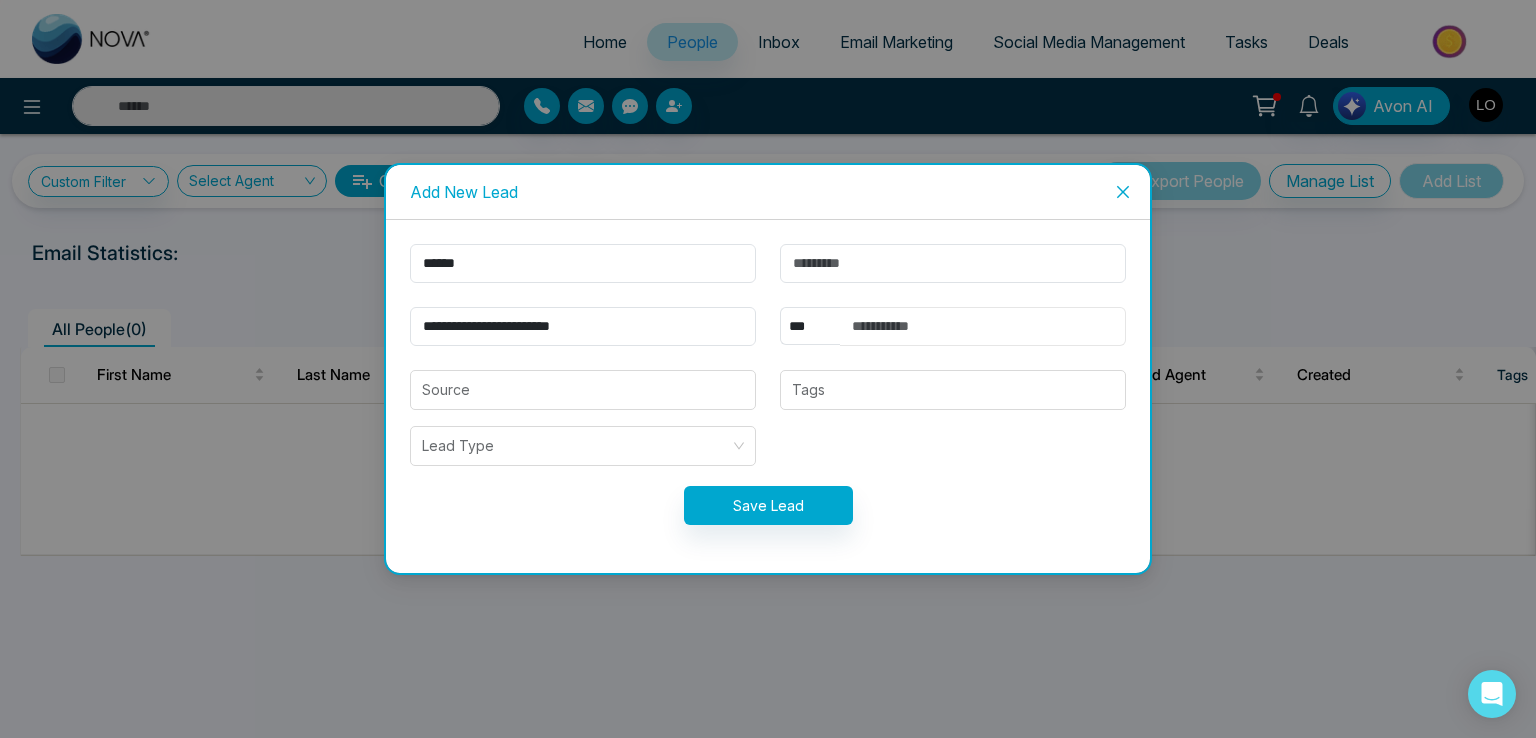 type on "**********" 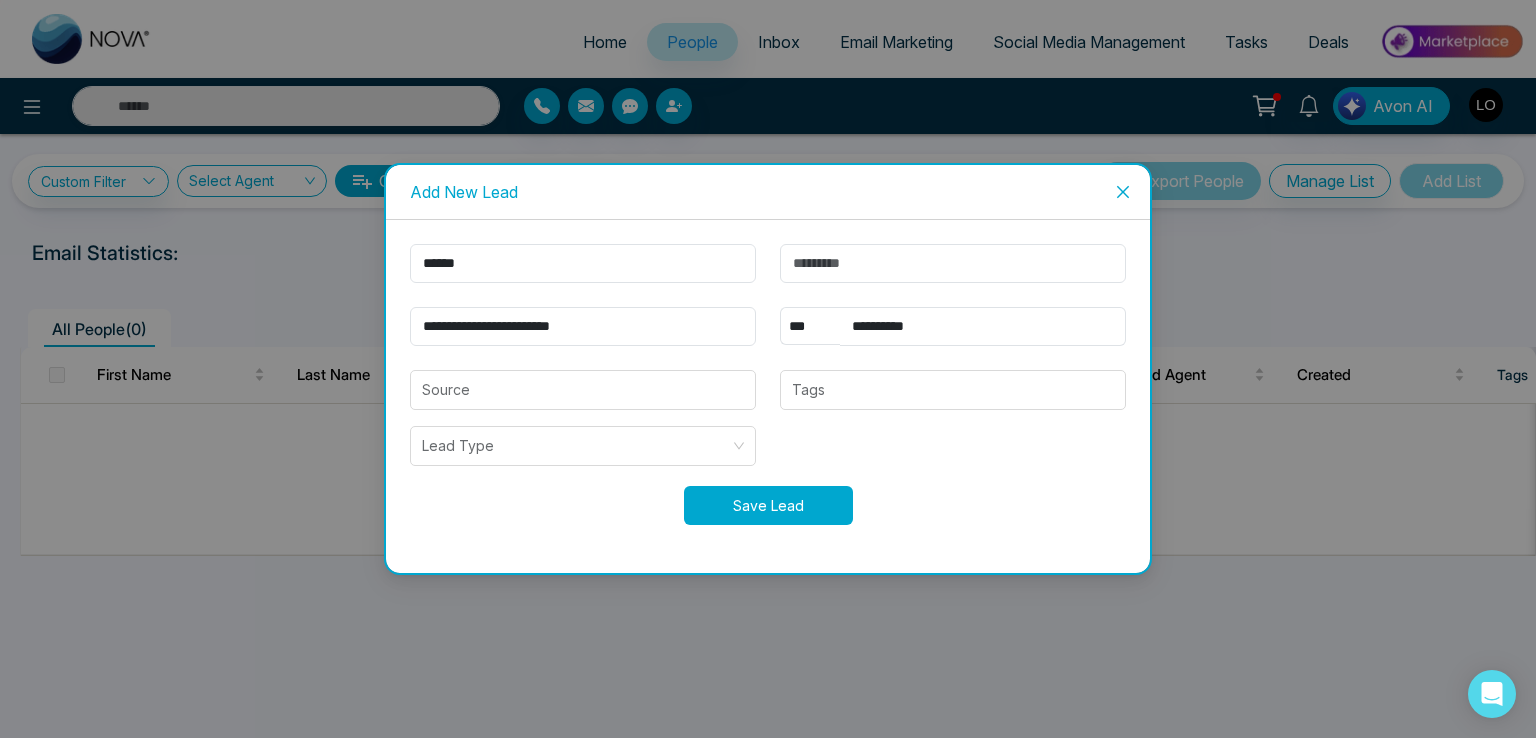 click on "Save Lead" at bounding box center (768, 505) 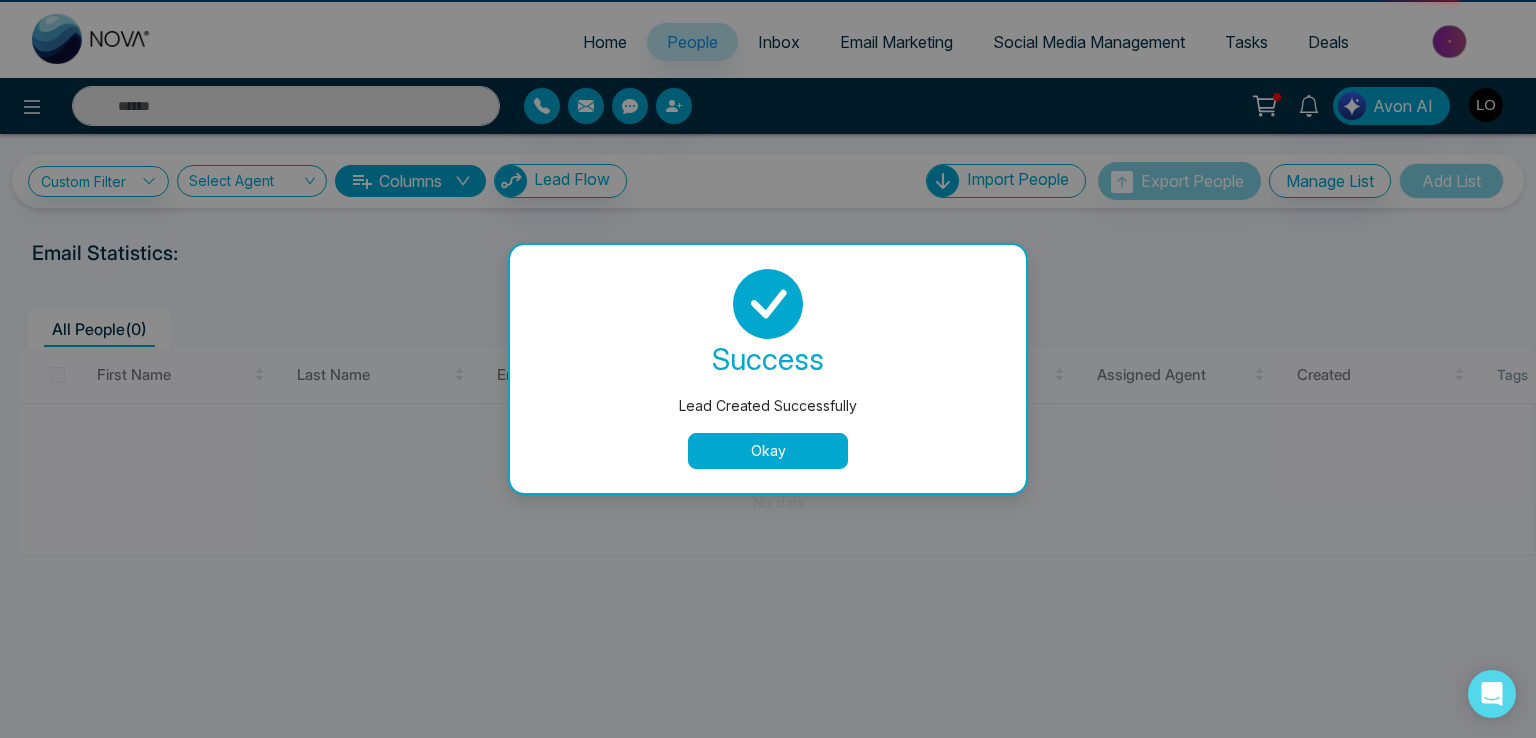 click on "Okay" at bounding box center (768, 451) 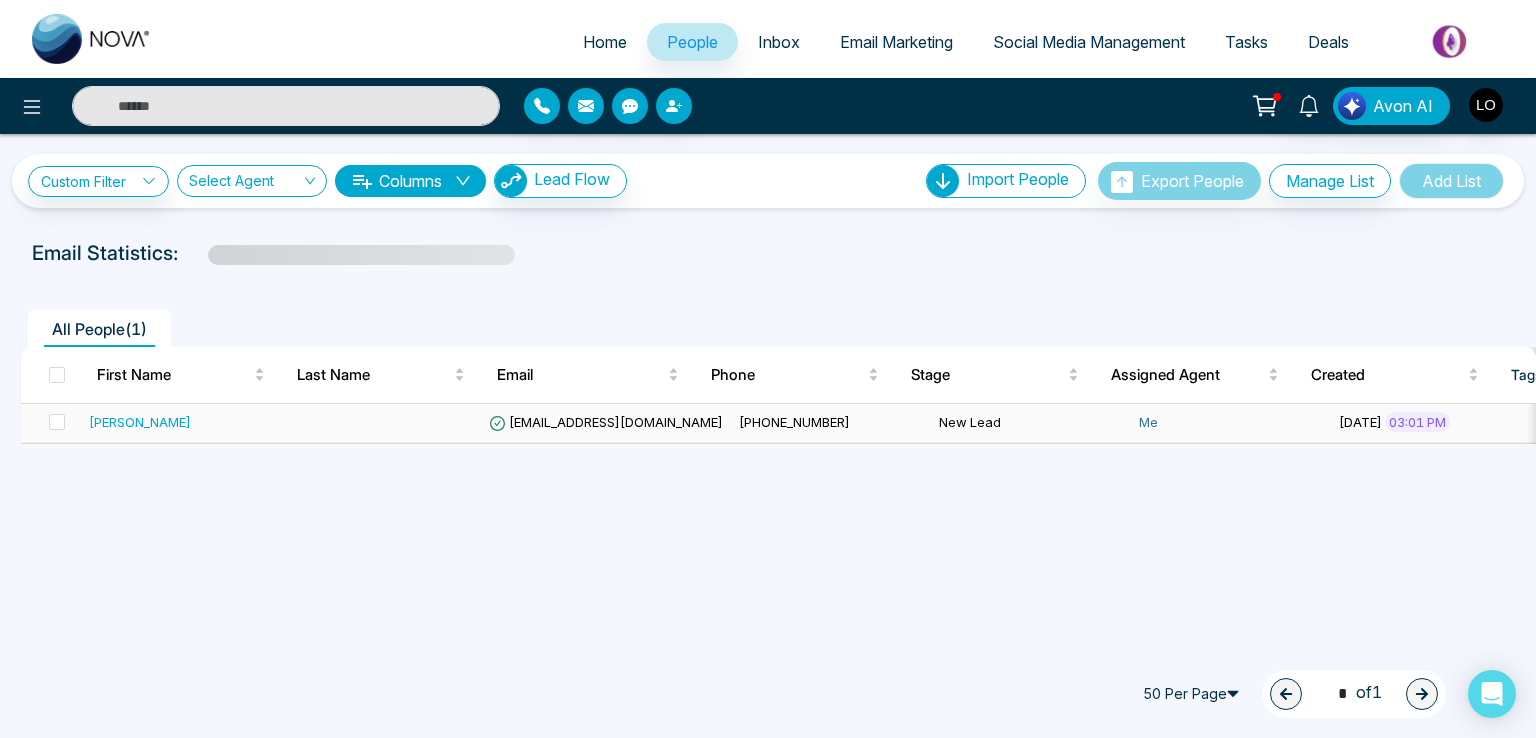 click on "[EMAIL_ADDRESS][DOMAIN_NAME]" at bounding box center [606, 422] 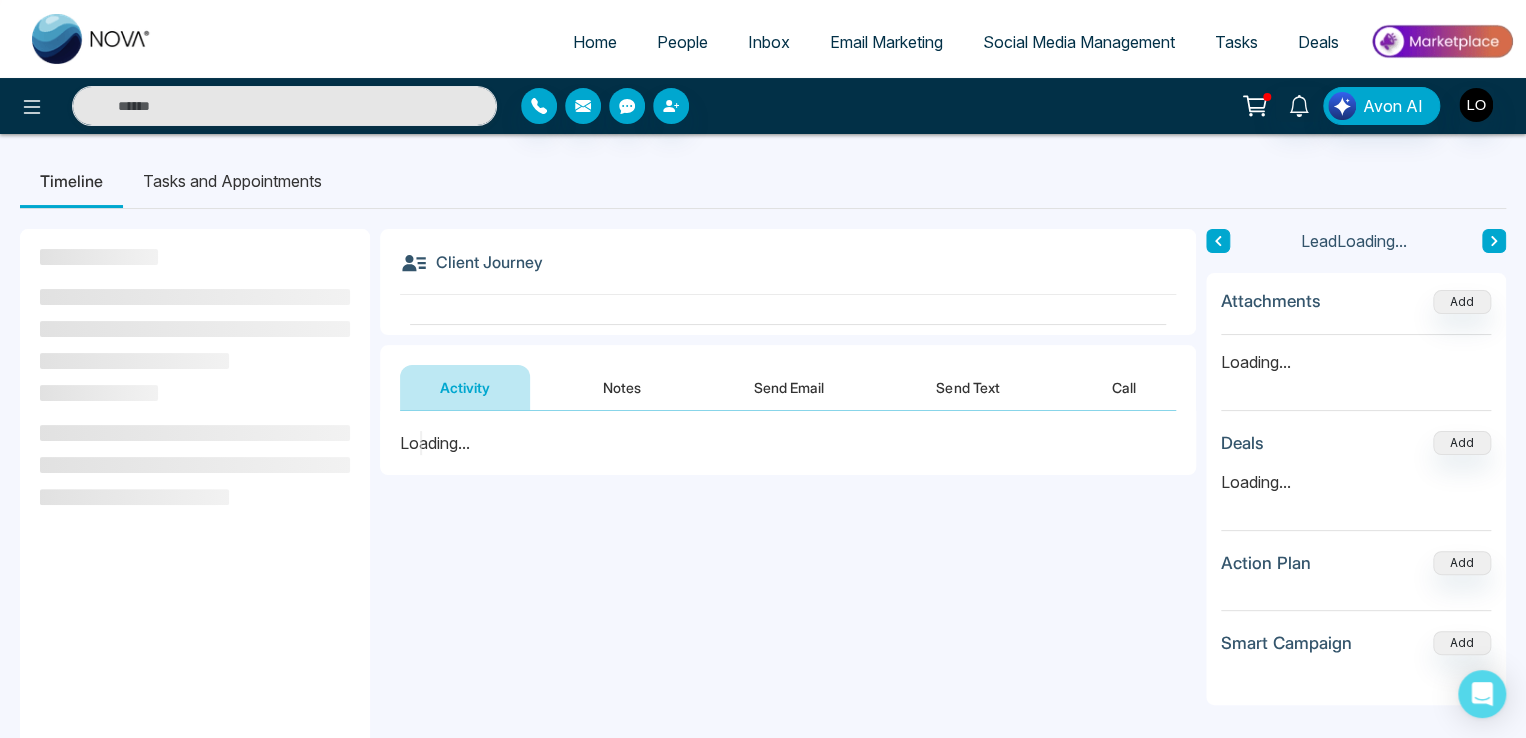 click on "Send Email" at bounding box center (789, 387) 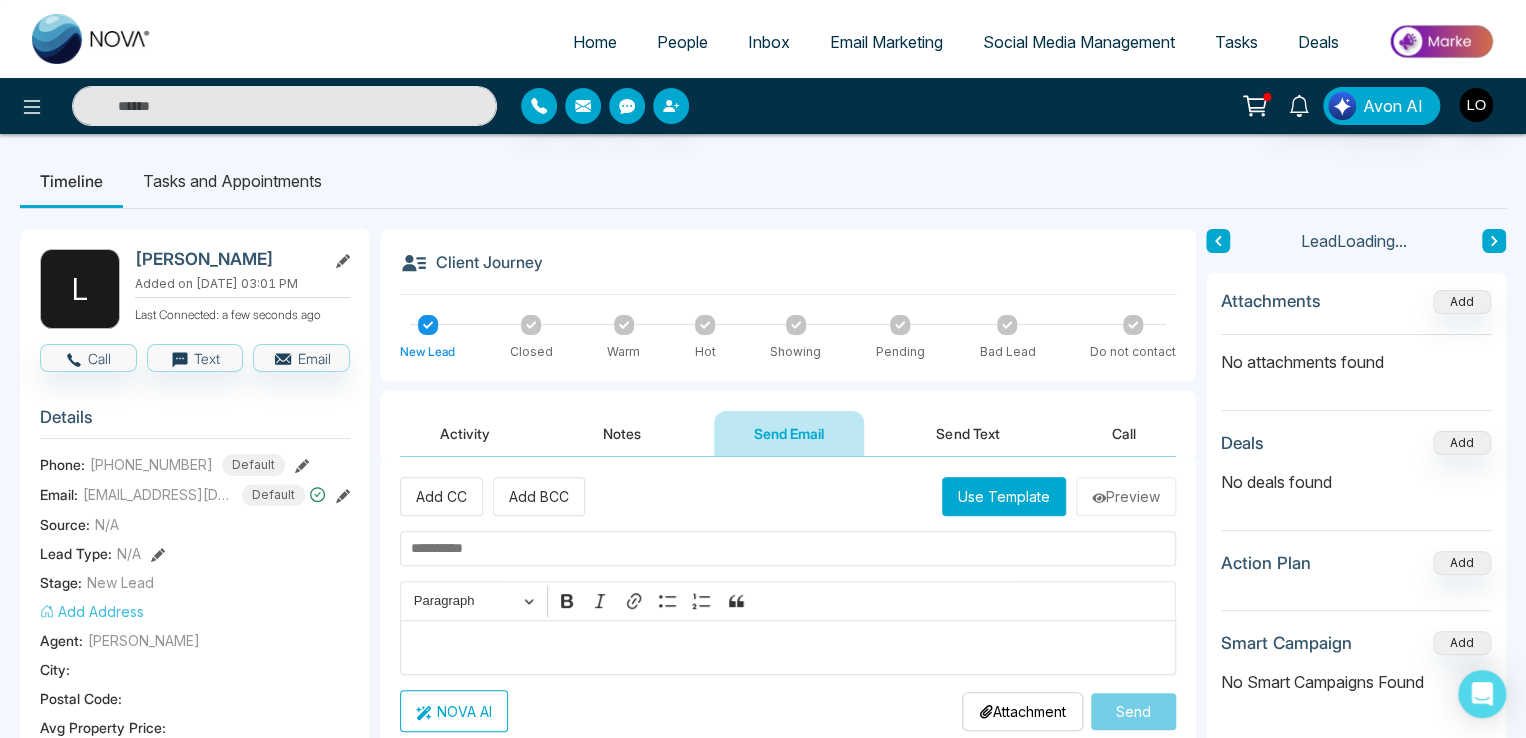click on "Use Template" at bounding box center (1004, 496) 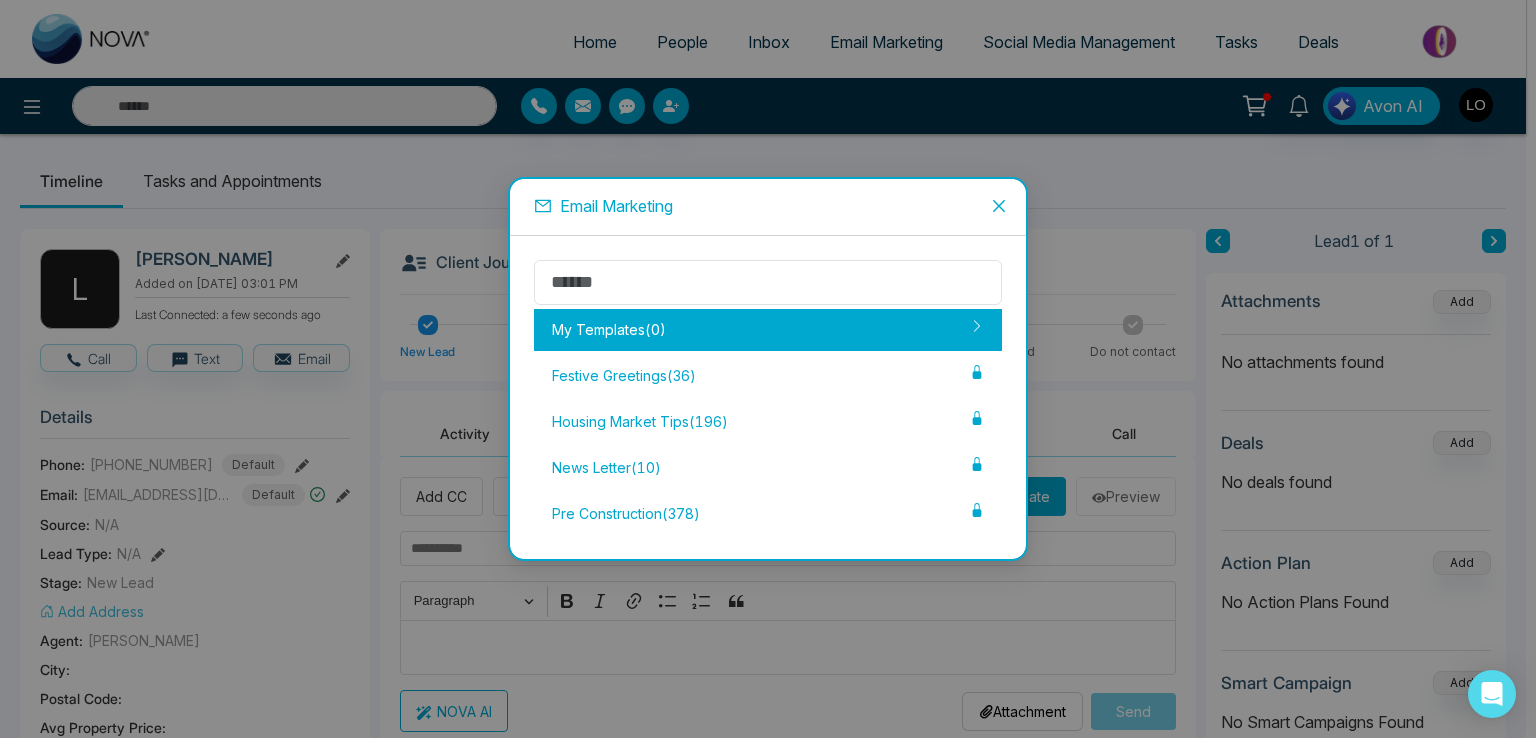 click on "My Templates  ( 0 )" at bounding box center [768, 330] 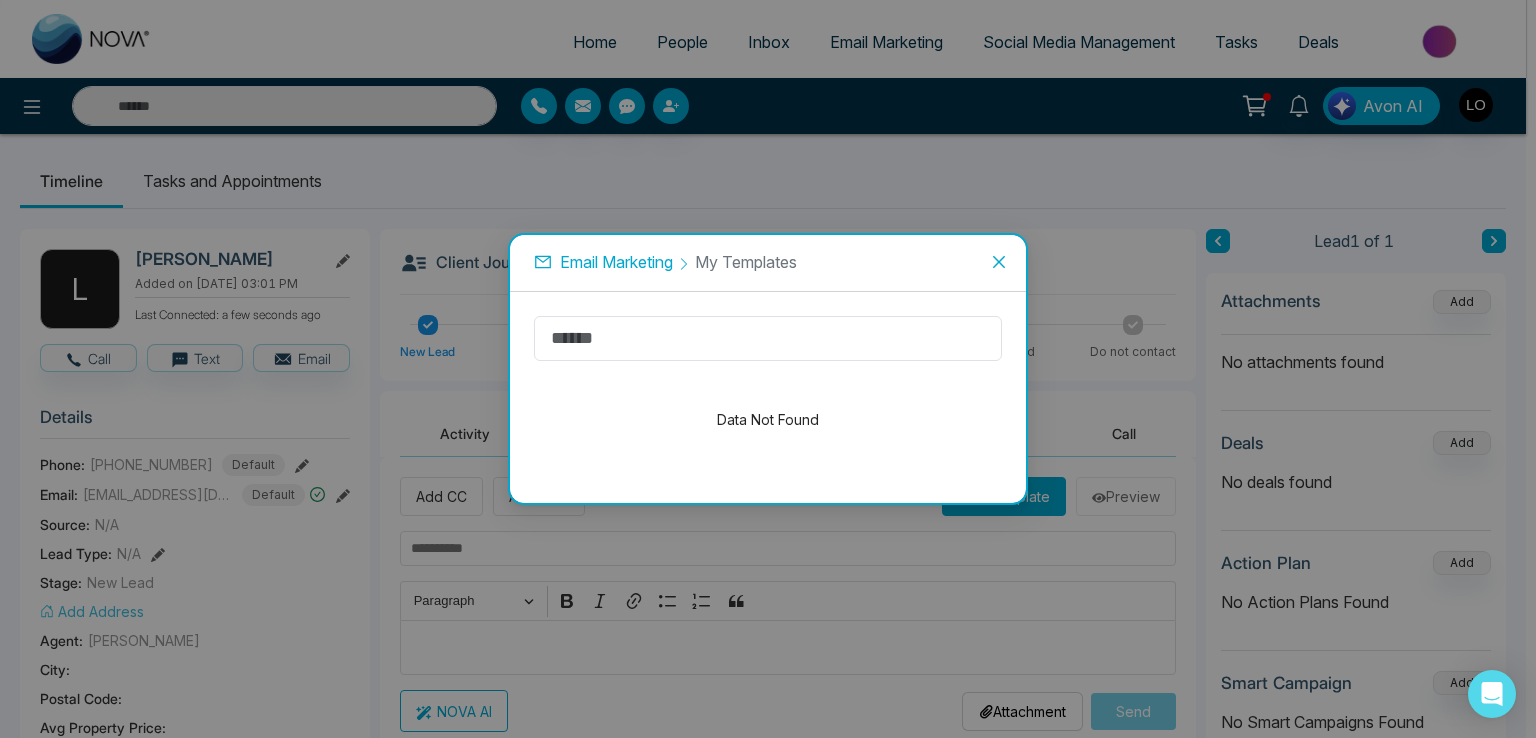 click on "Email Marketing" at bounding box center (616, 262) 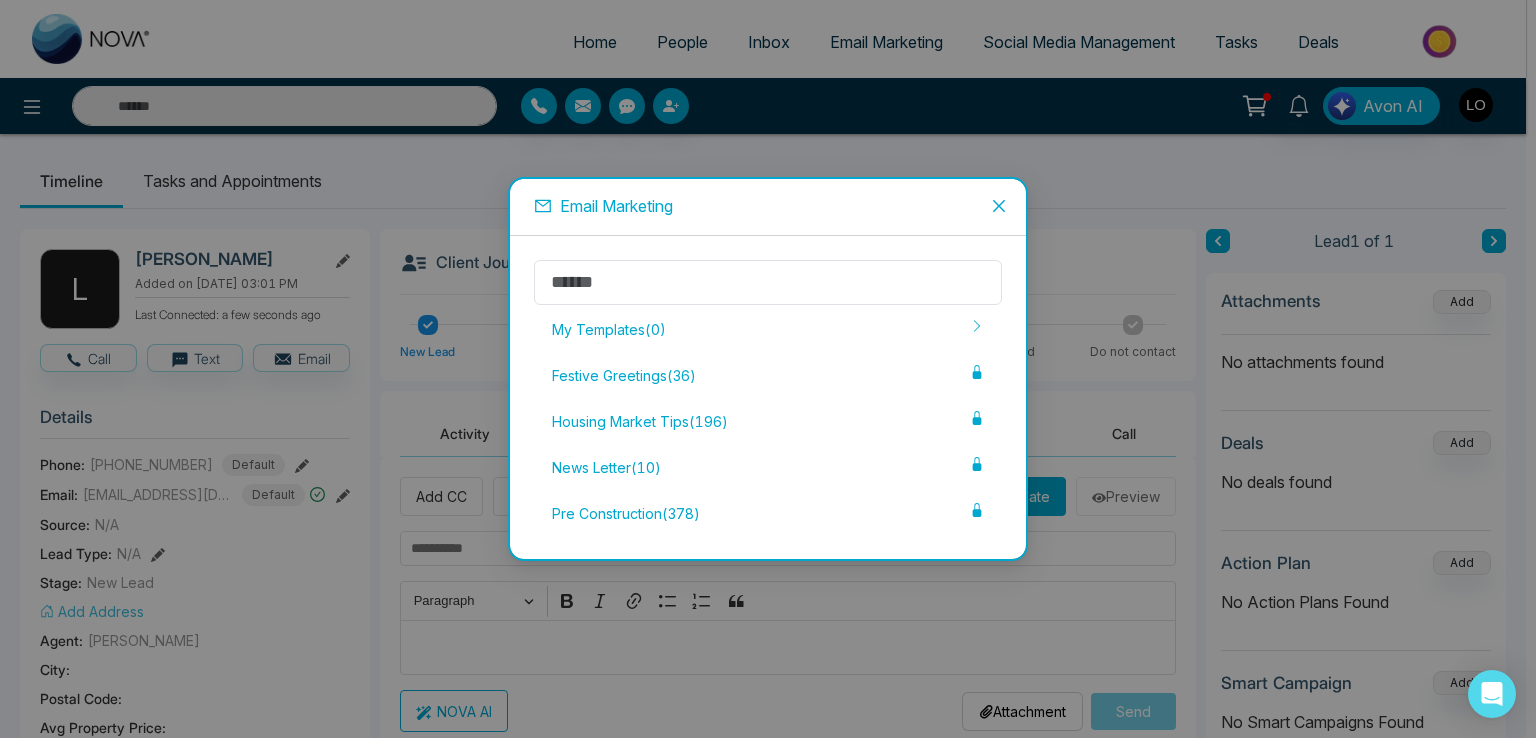 click on "Email Marketing   My Templates  ( 0 ) Festive Greetings  ( 36 ) Housing Market Tips  ( 196 ) News Letter  ( 10 ) Pre Construction  ( 378 )" at bounding box center [768, 369] 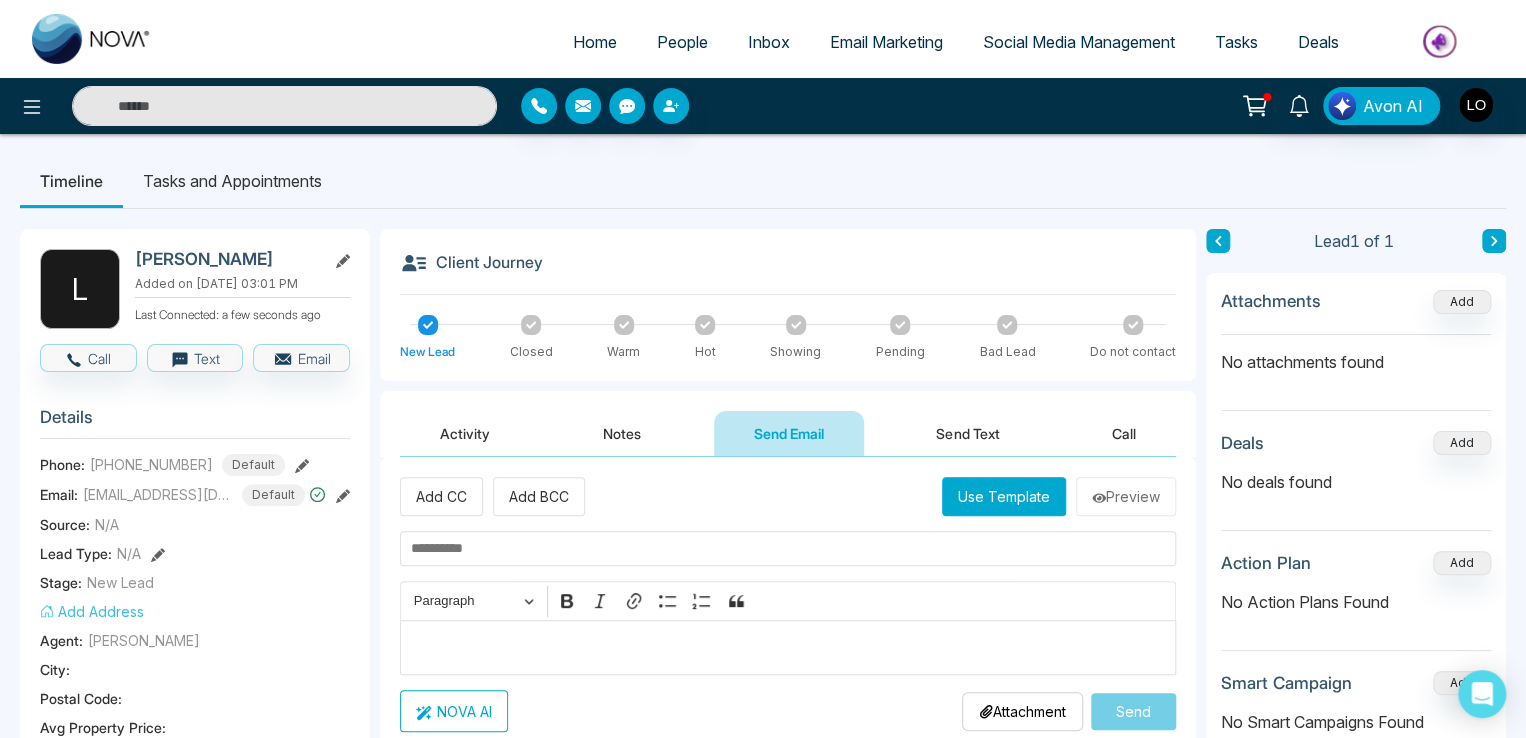 click at bounding box center [788, 648] 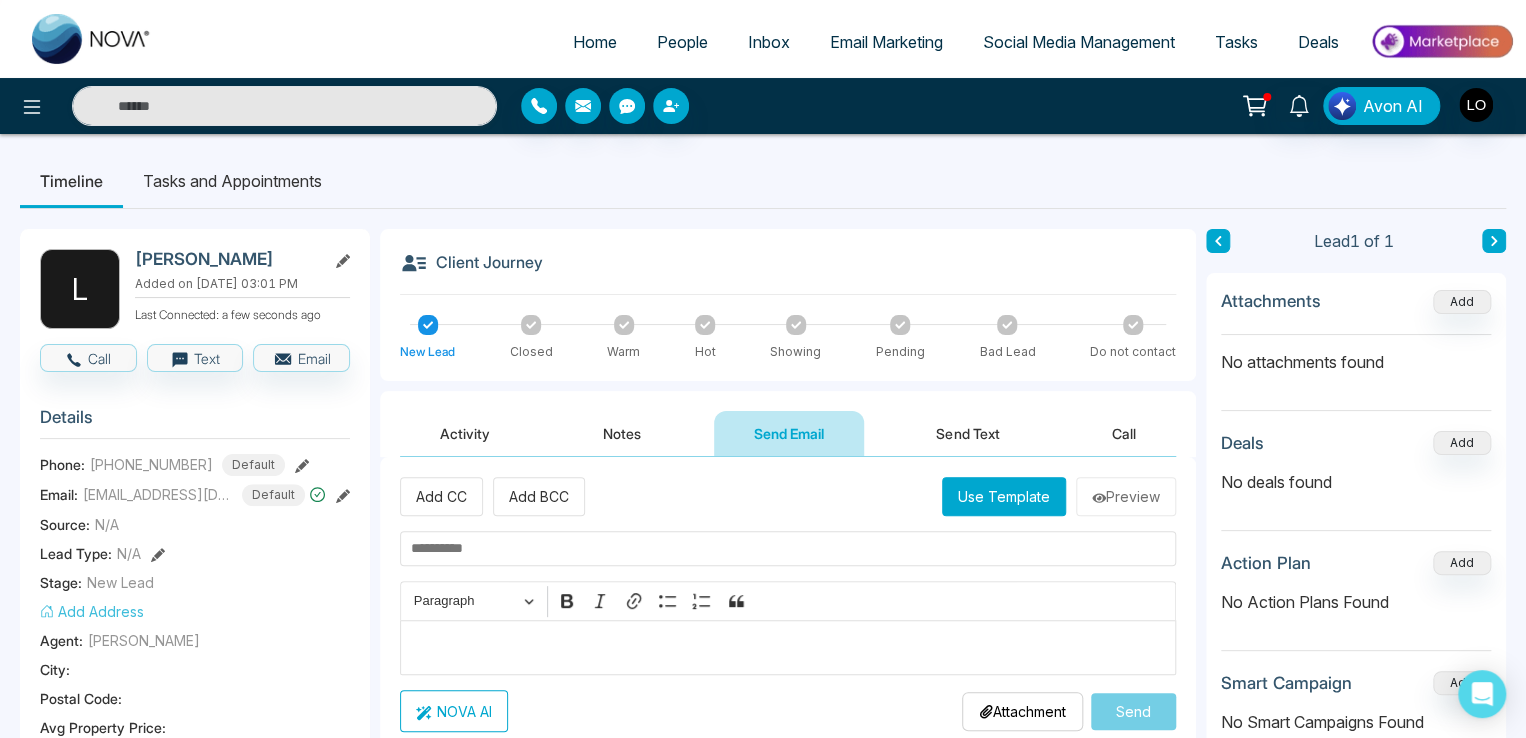 click on "NOVA AI" at bounding box center [454, 711] 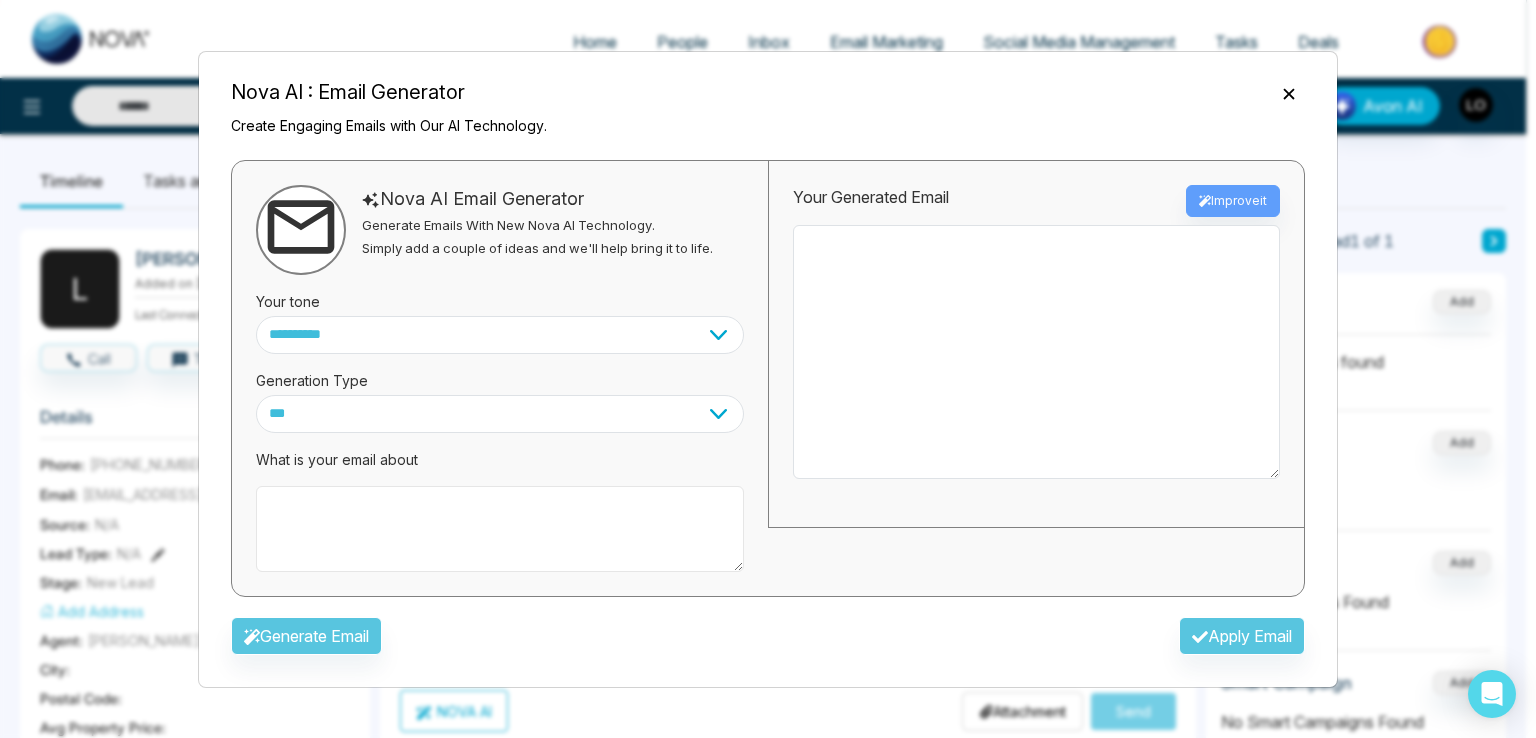click at bounding box center [500, 529] 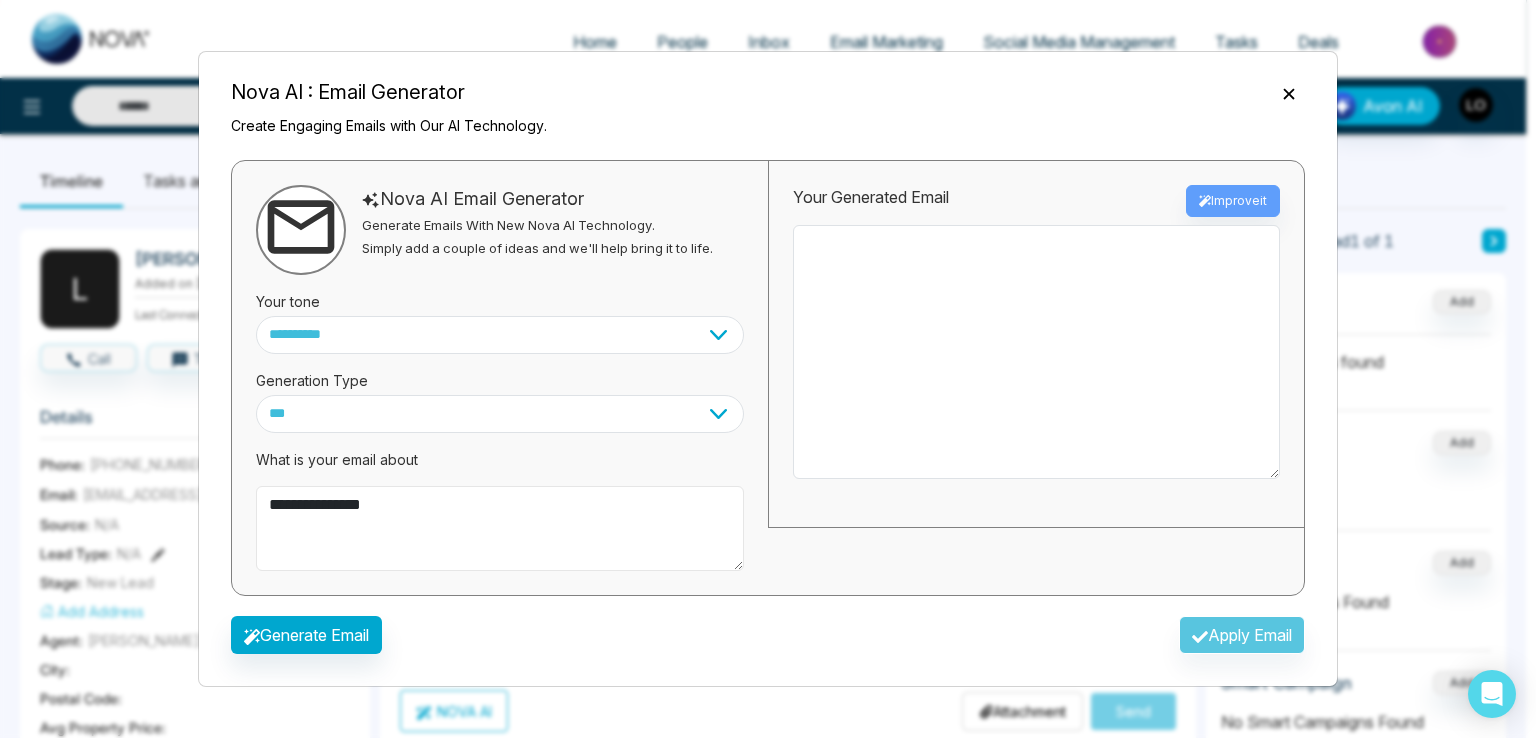 type on "**********" 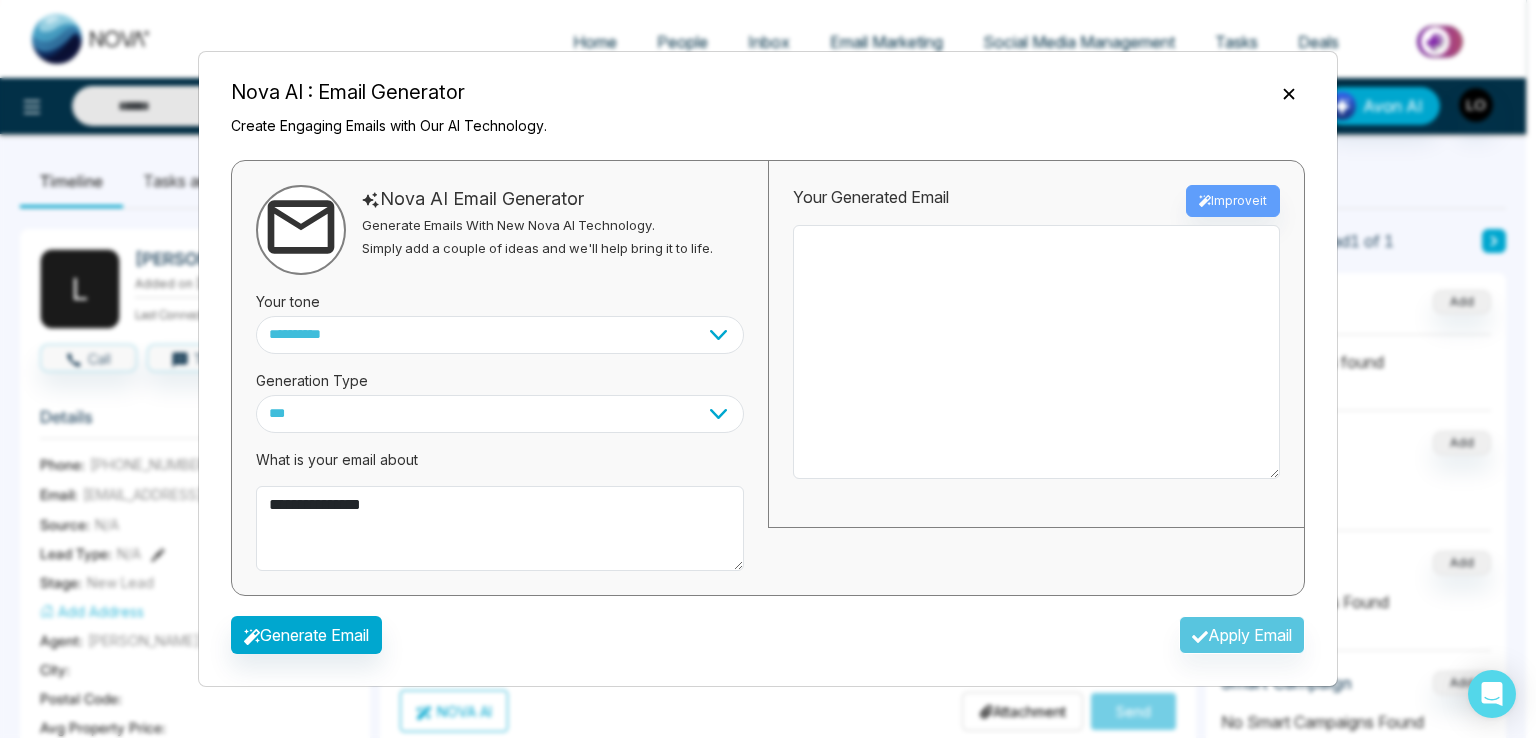 click on "Generate Email  Apply Email" at bounding box center (768, 641) 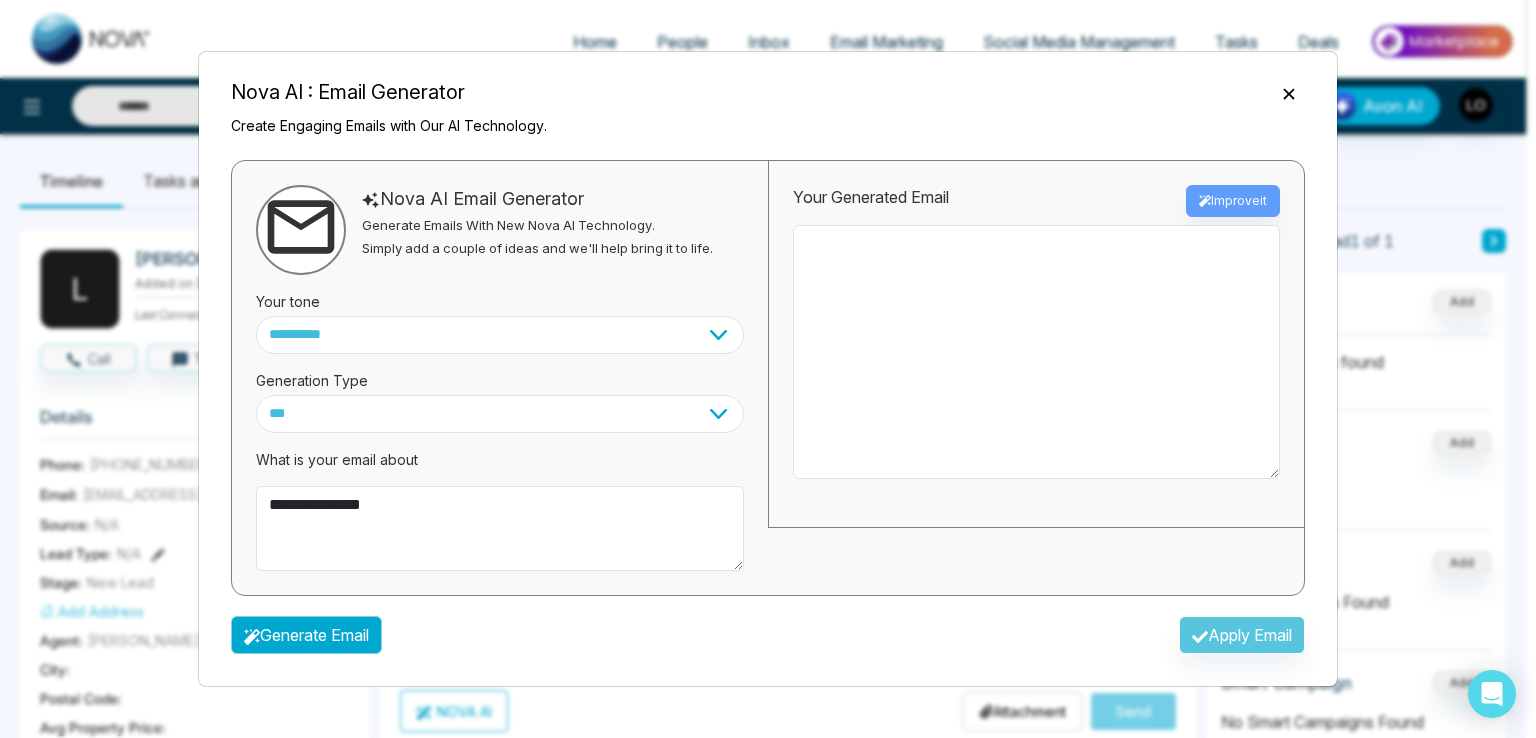 click on "Generate Email" at bounding box center [306, 635] 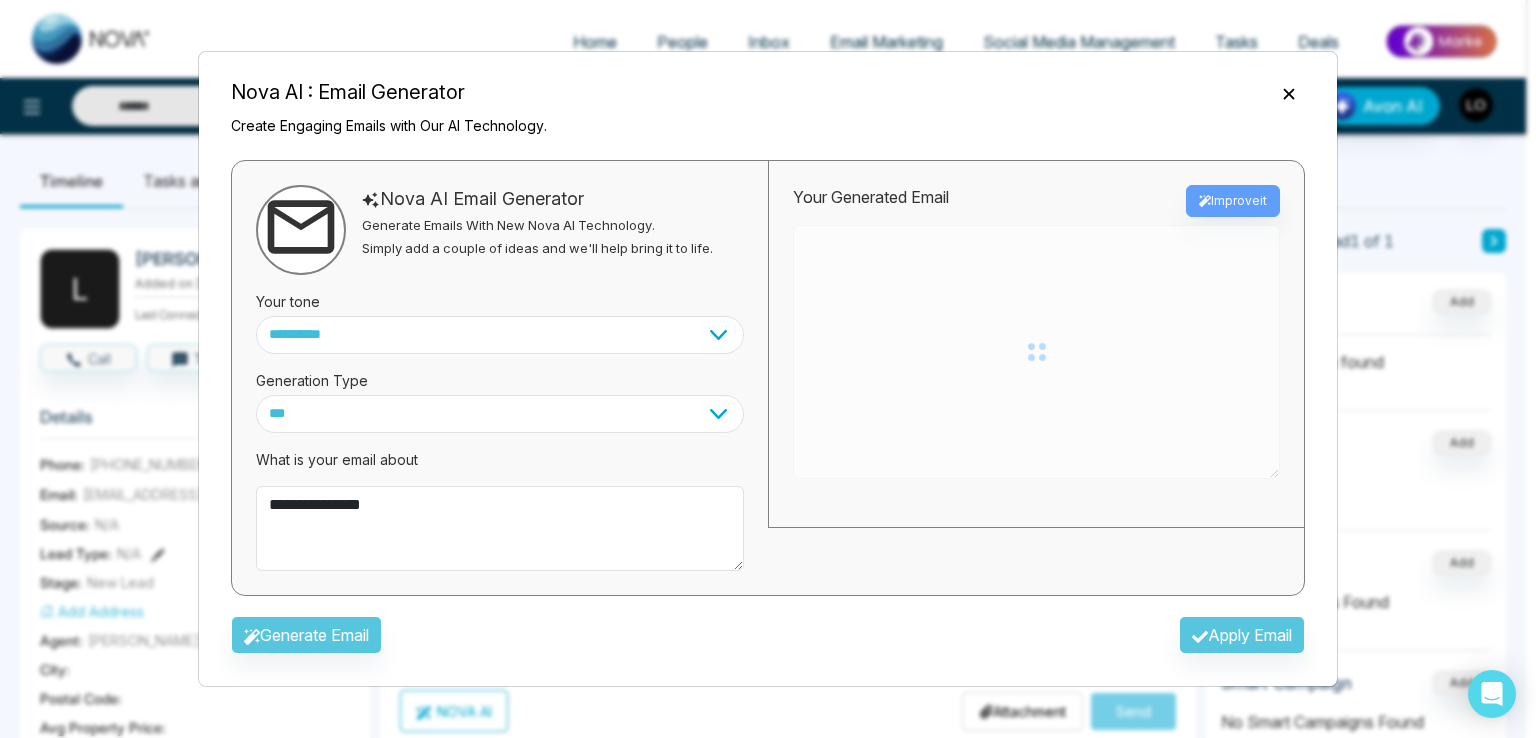 type on "**********" 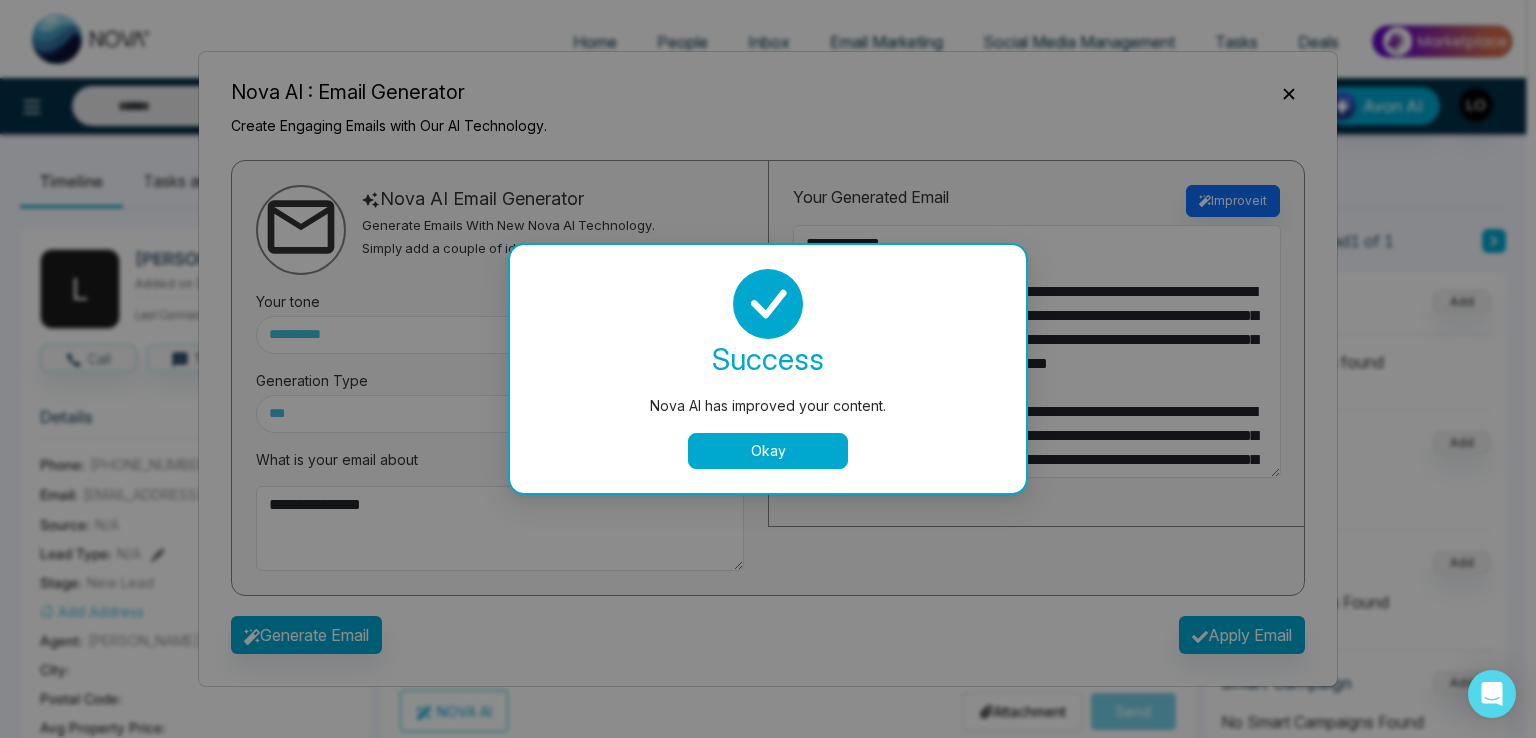 click on "Nova AI has improved your content. success Nova AI has improved your content.   Okay" at bounding box center (768, 369) 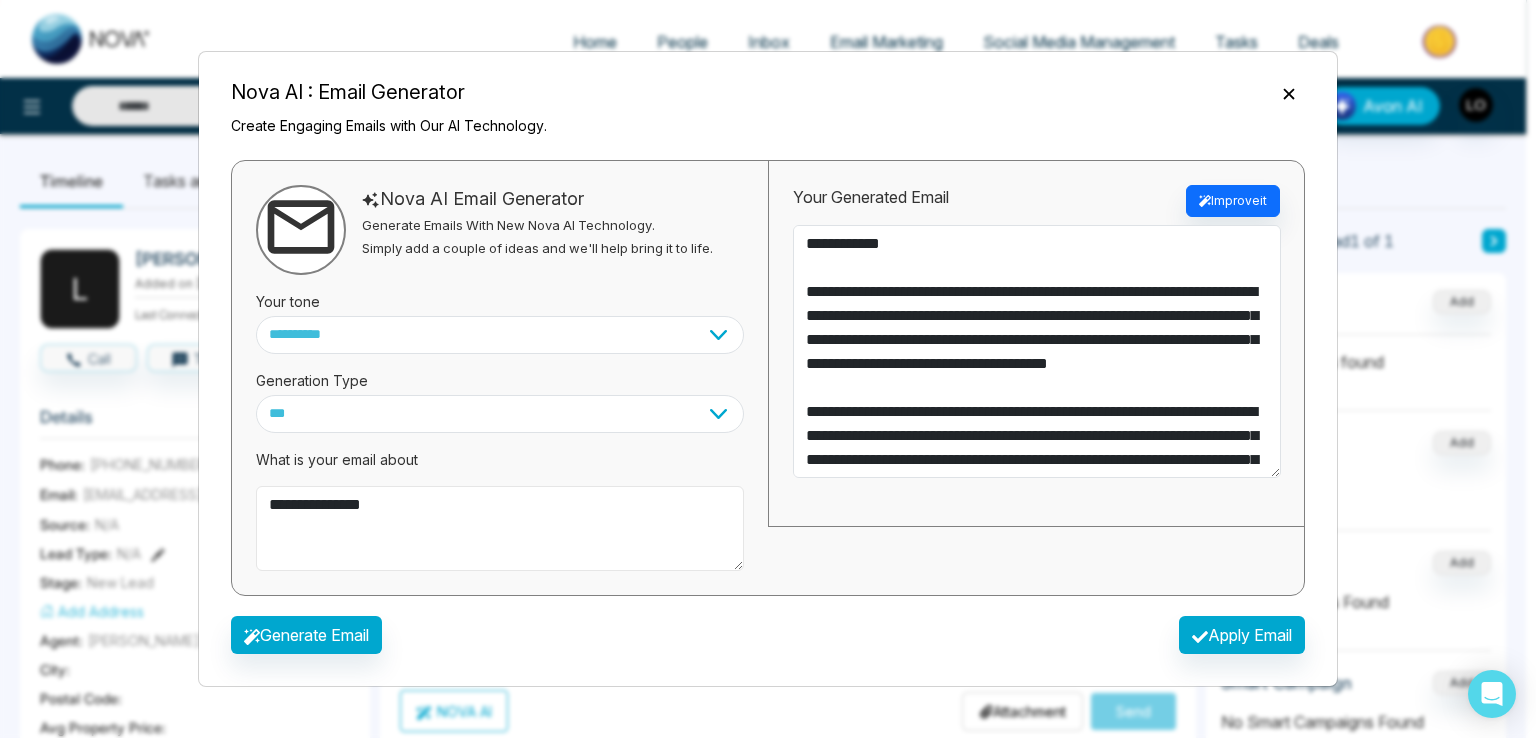 drag, startPoint x: 400, startPoint y: 512, endPoint x: 130, endPoint y: 512, distance: 270 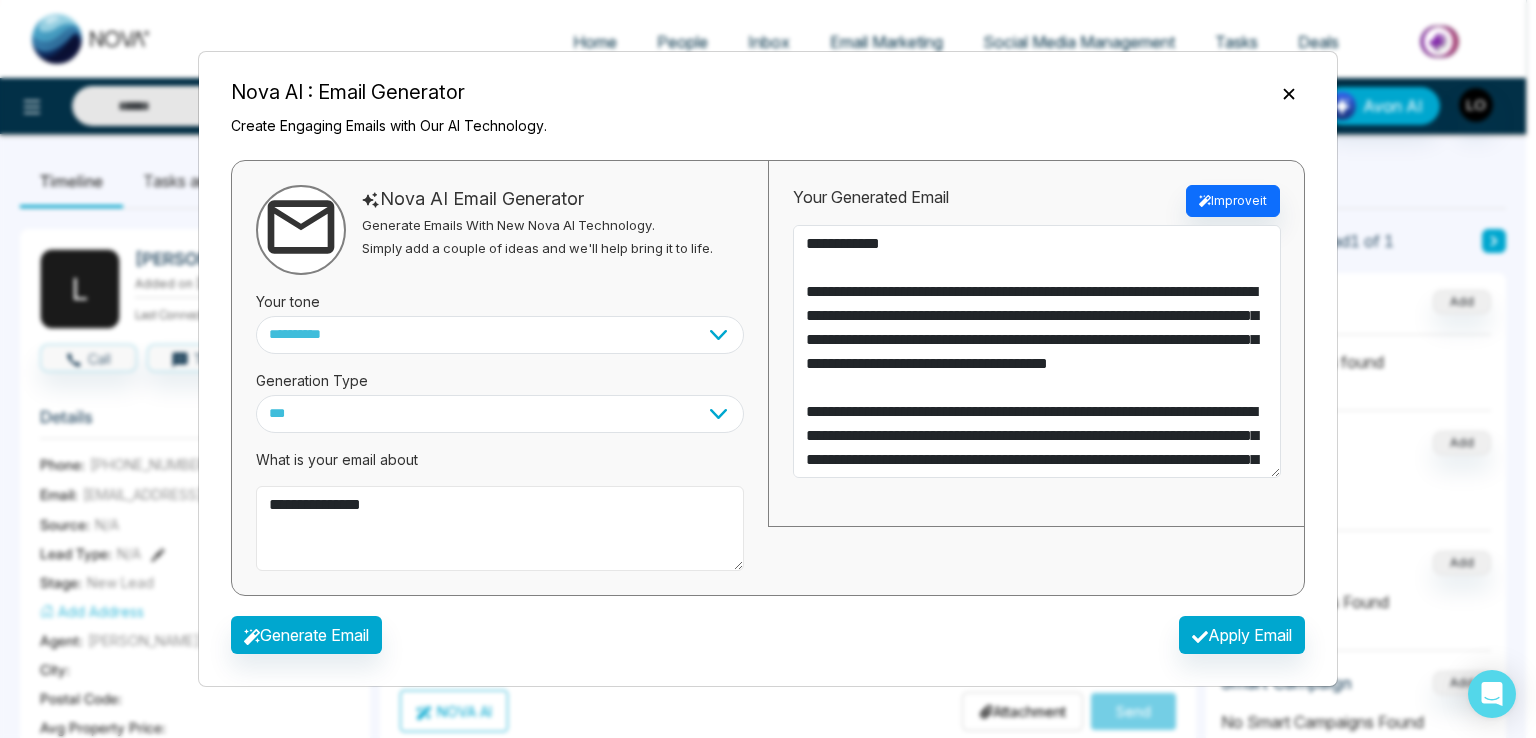 click on "**********" at bounding box center (768, 369) 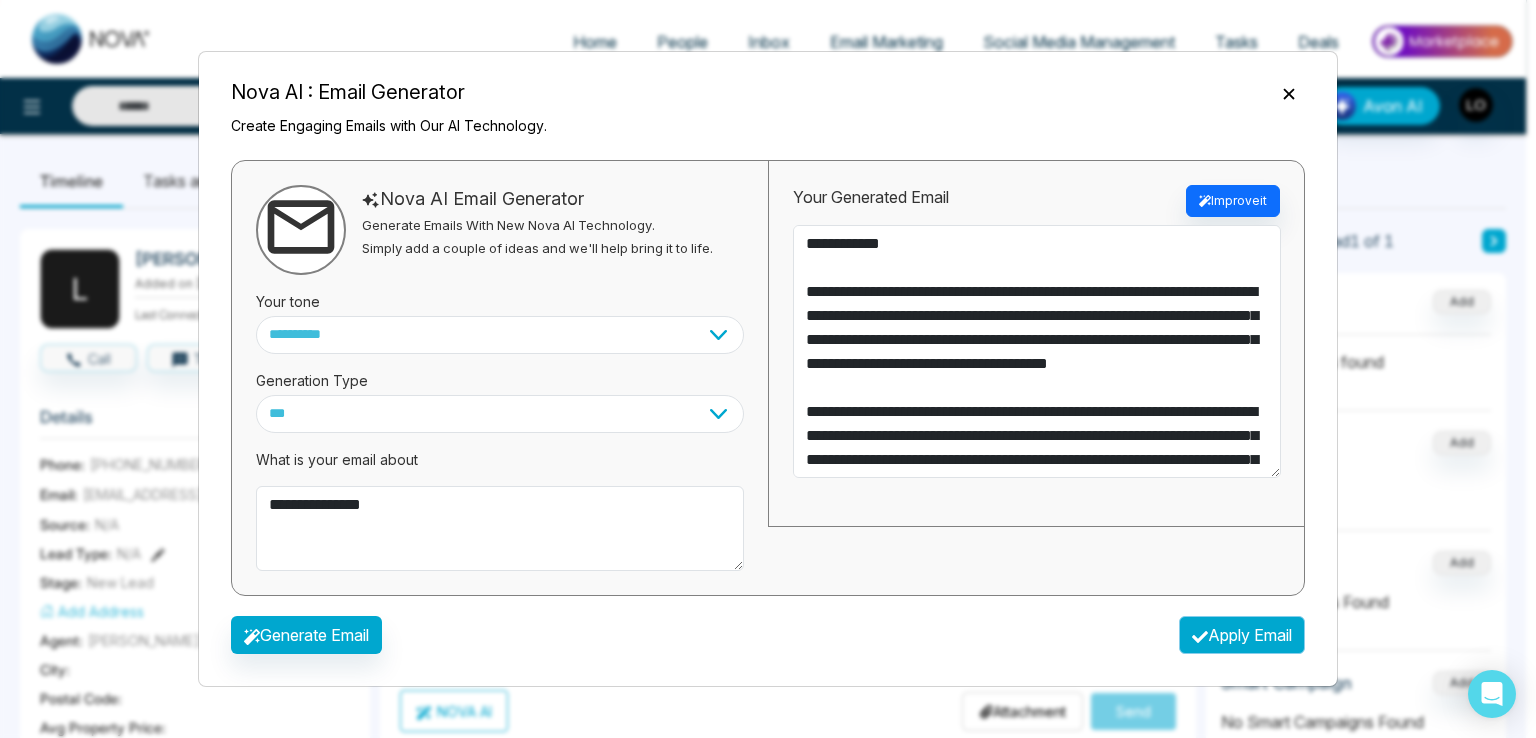 drag, startPoint x: 1203, startPoint y: 626, endPoint x: 862, endPoint y: 614, distance: 341.2111 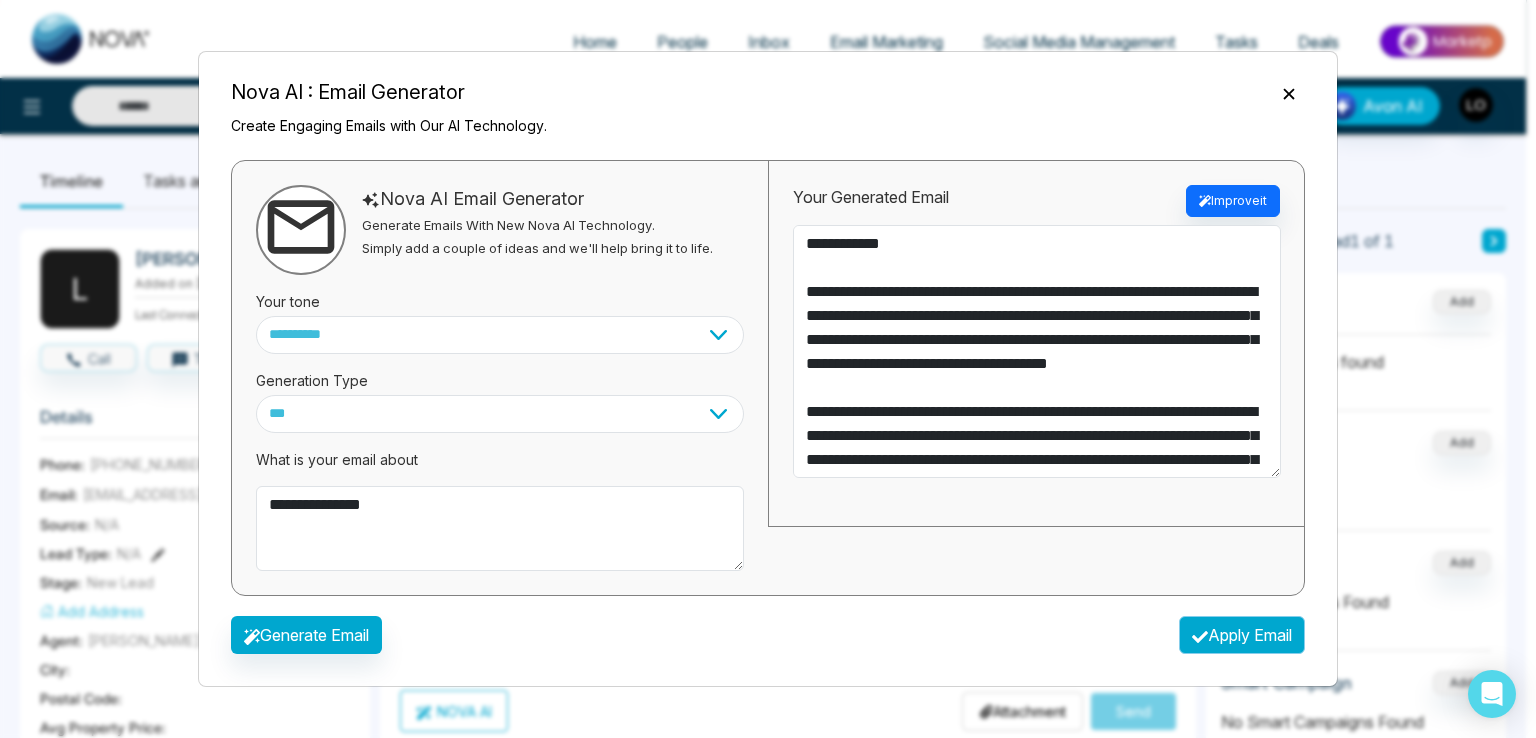 click on "Apply Email" at bounding box center (1242, 635) 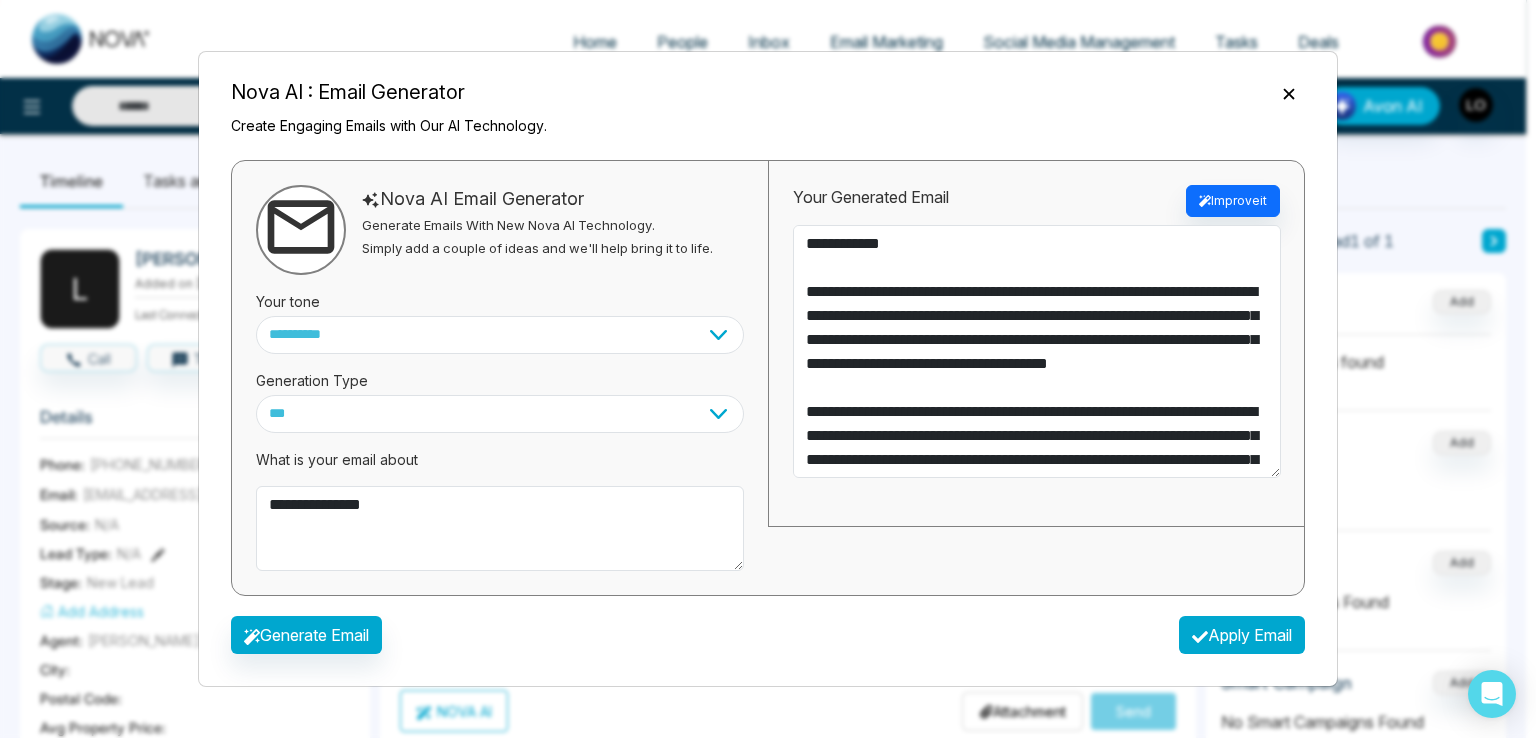 type on "**********" 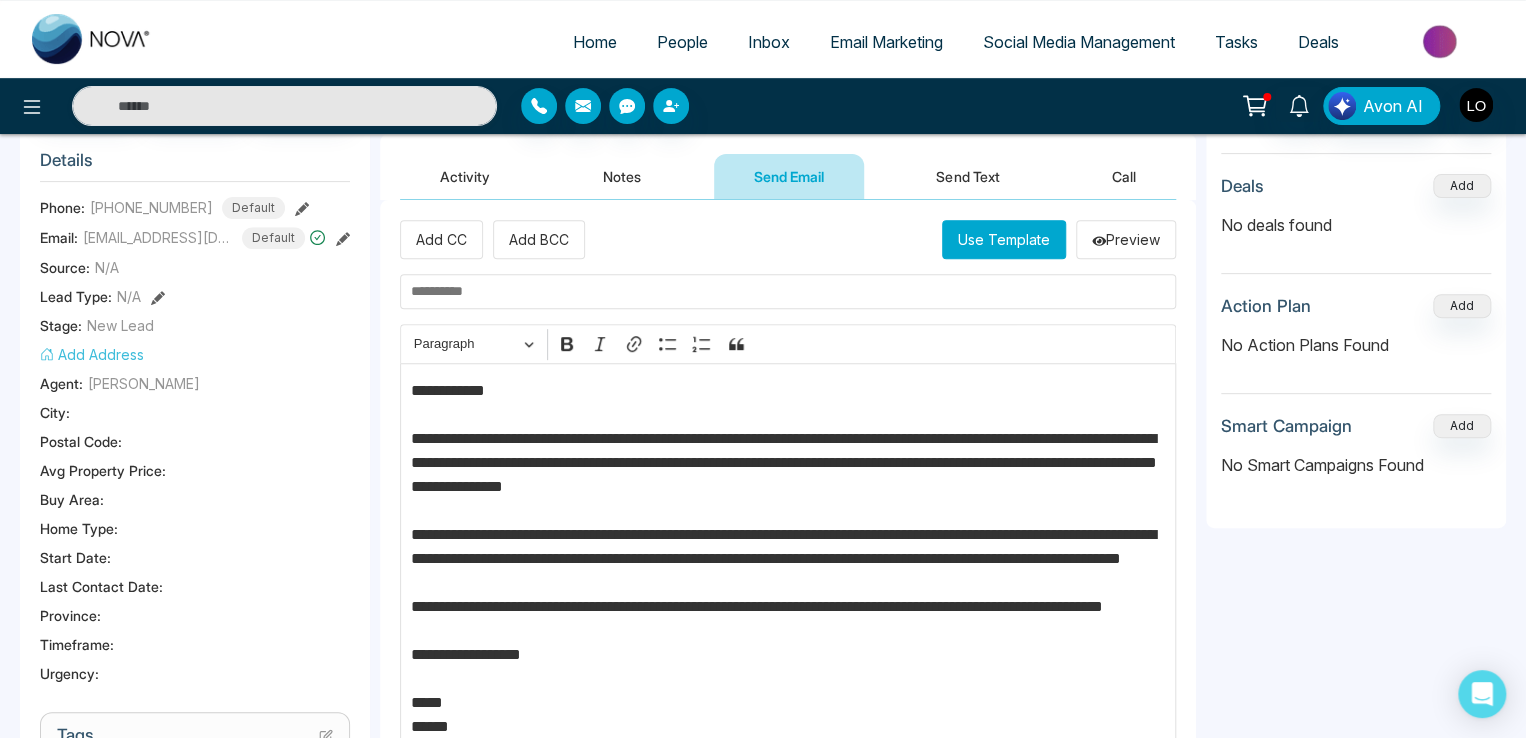scroll, scrollTop: 248, scrollLeft: 0, axis: vertical 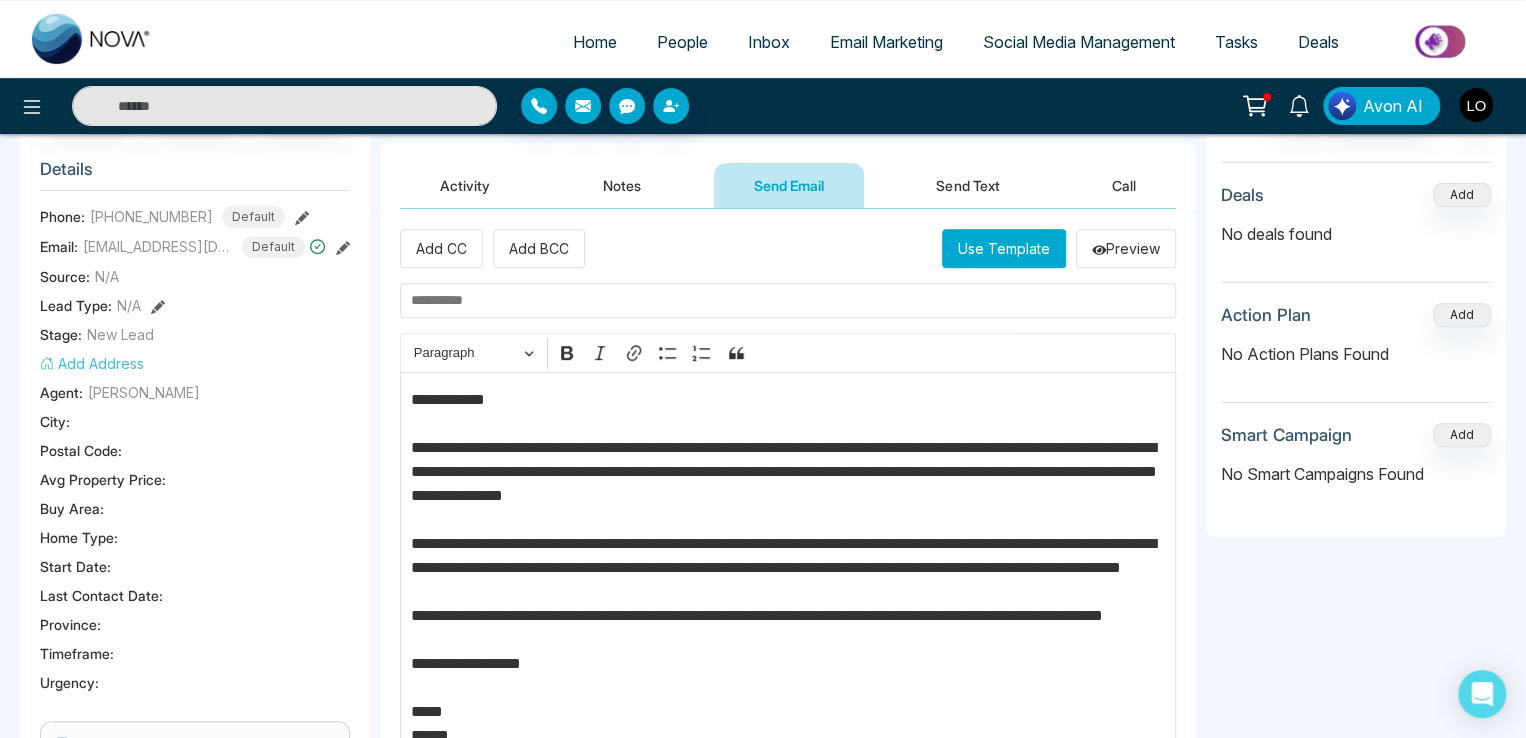 click at bounding box center [788, 300] 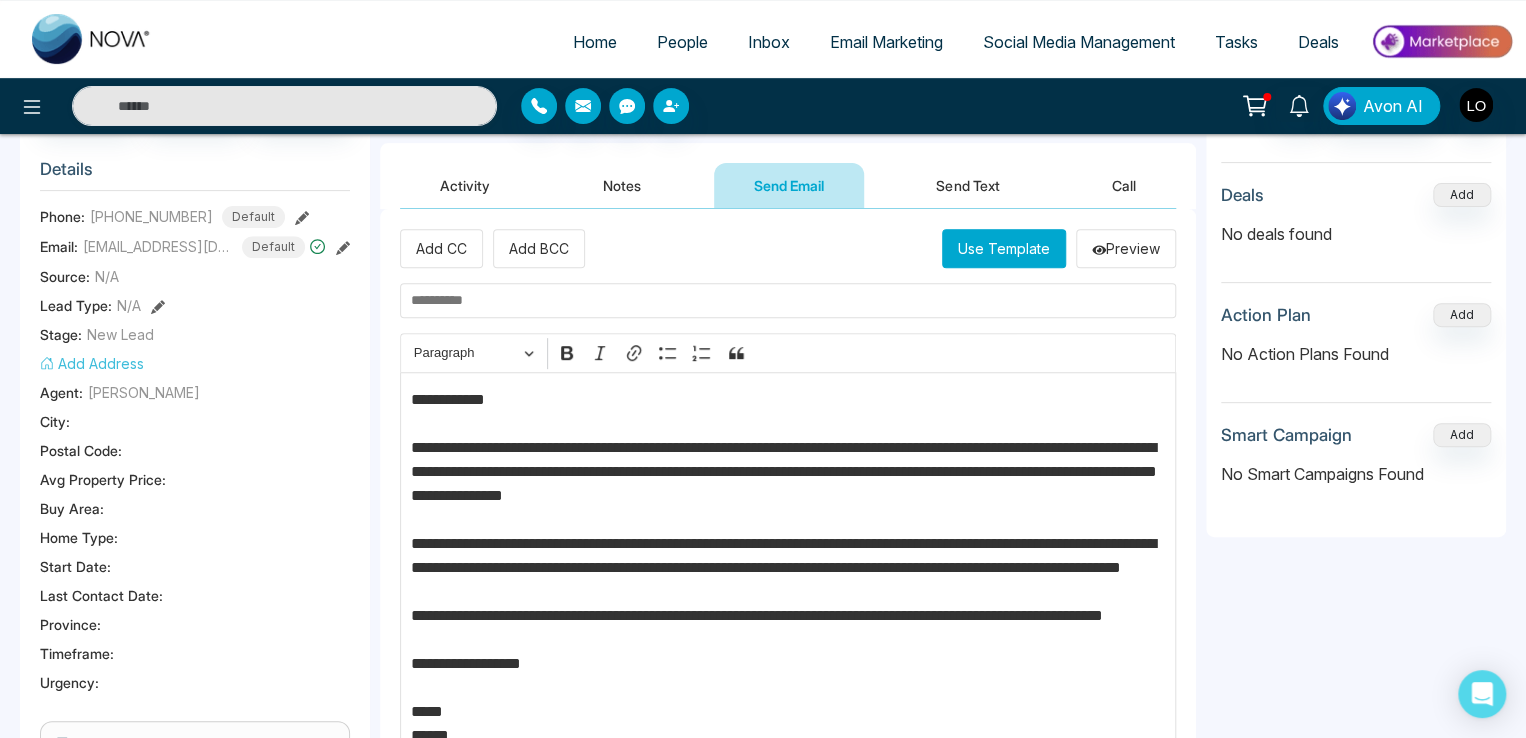 paste on "**********" 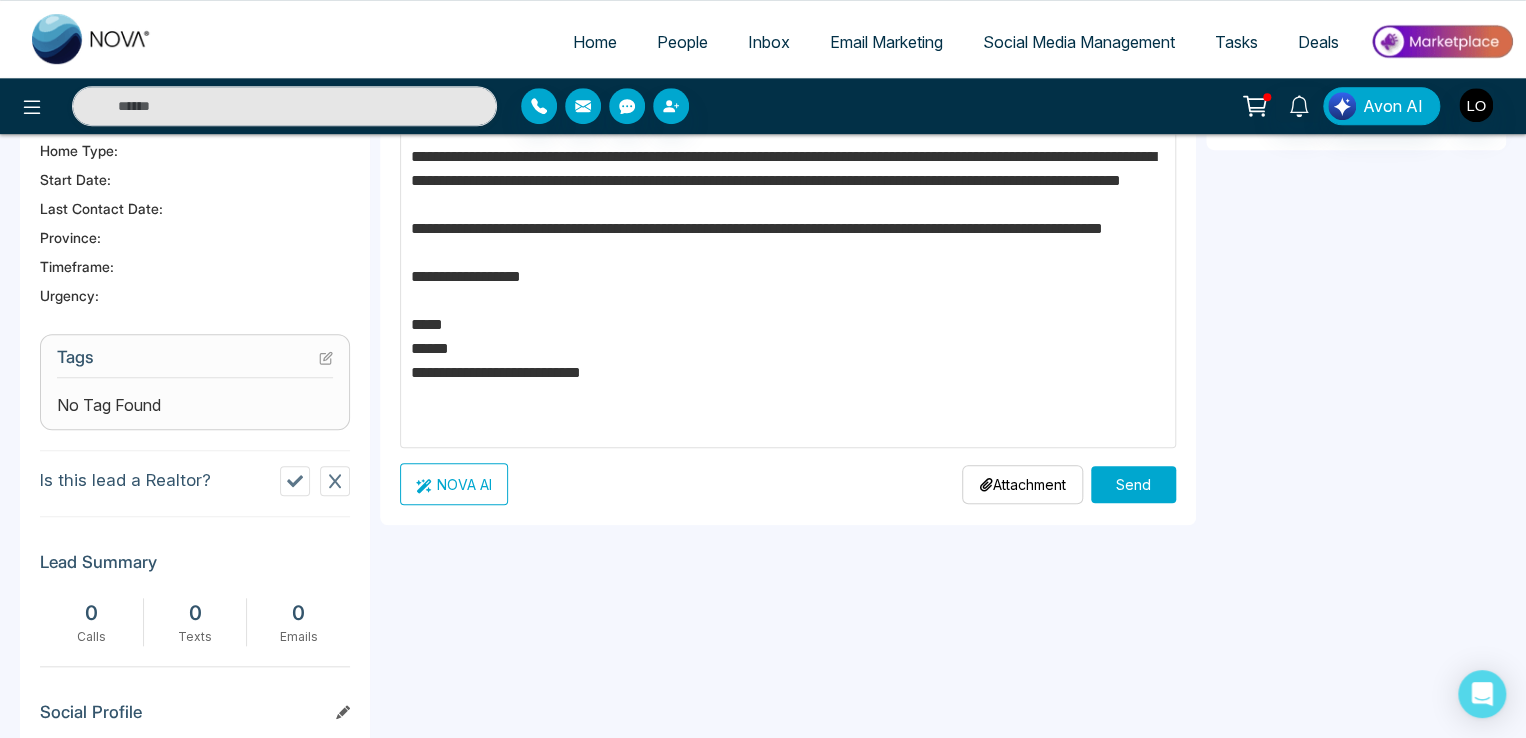 scroll, scrollTop: 648, scrollLeft: 0, axis: vertical 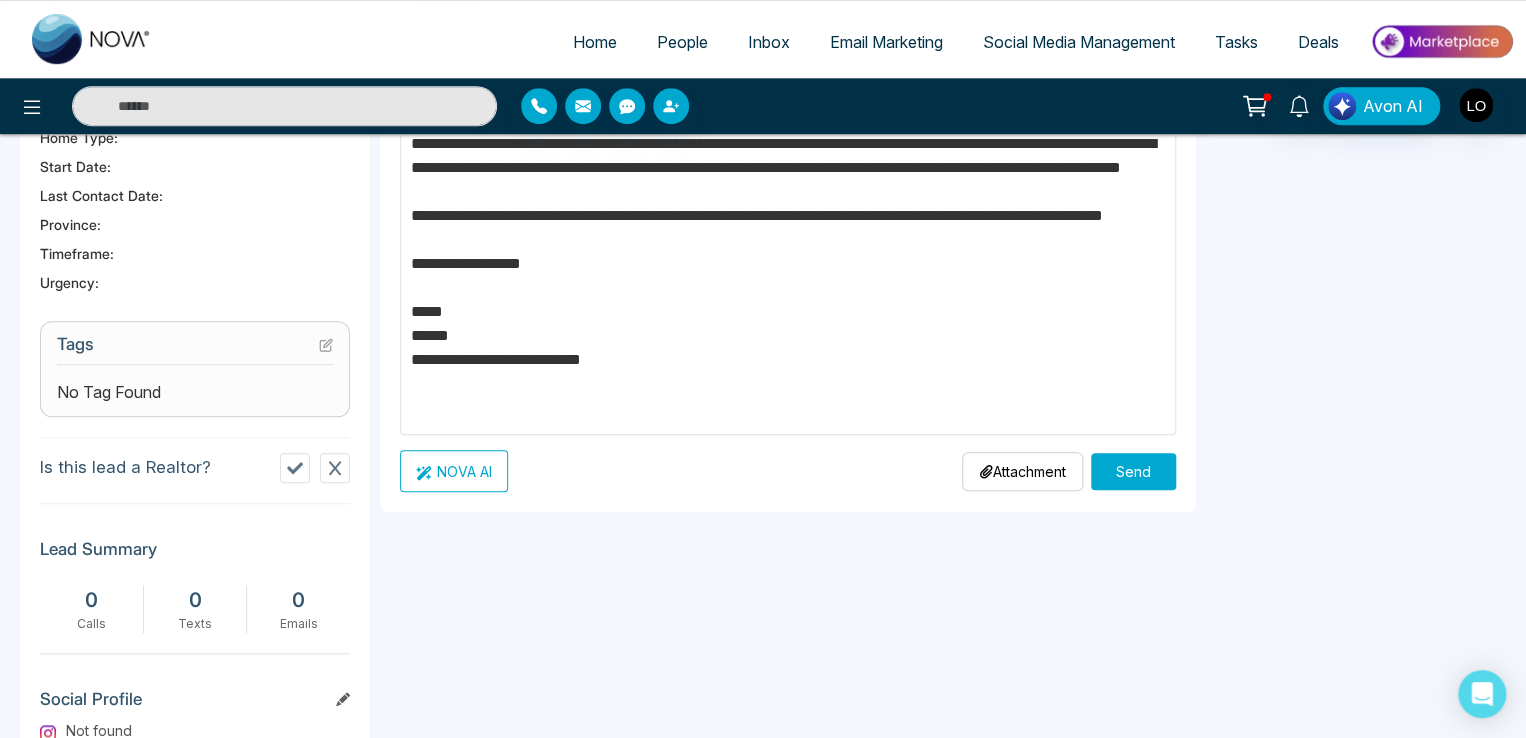 type on "**********" 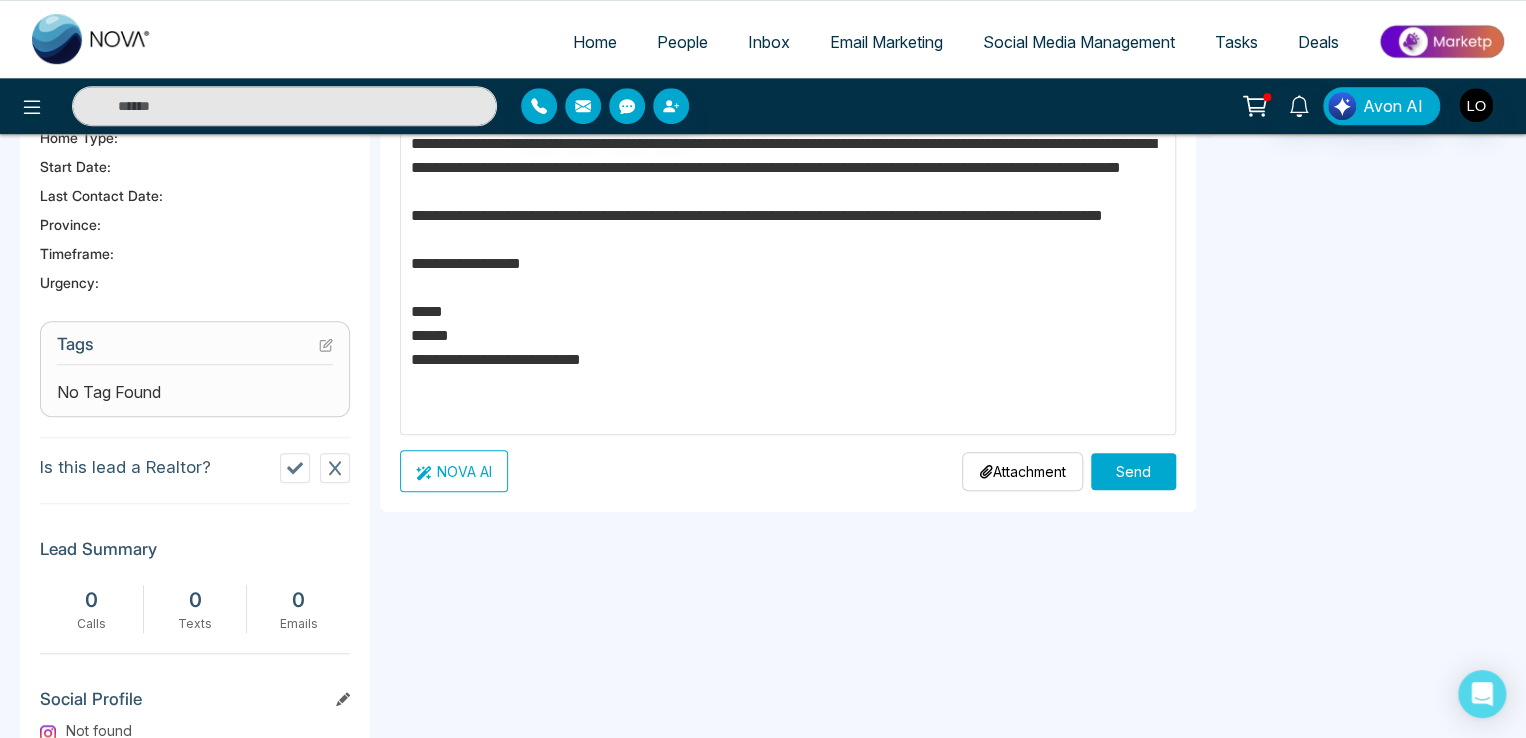 click on "Send" at bounding box center (1133, 471) 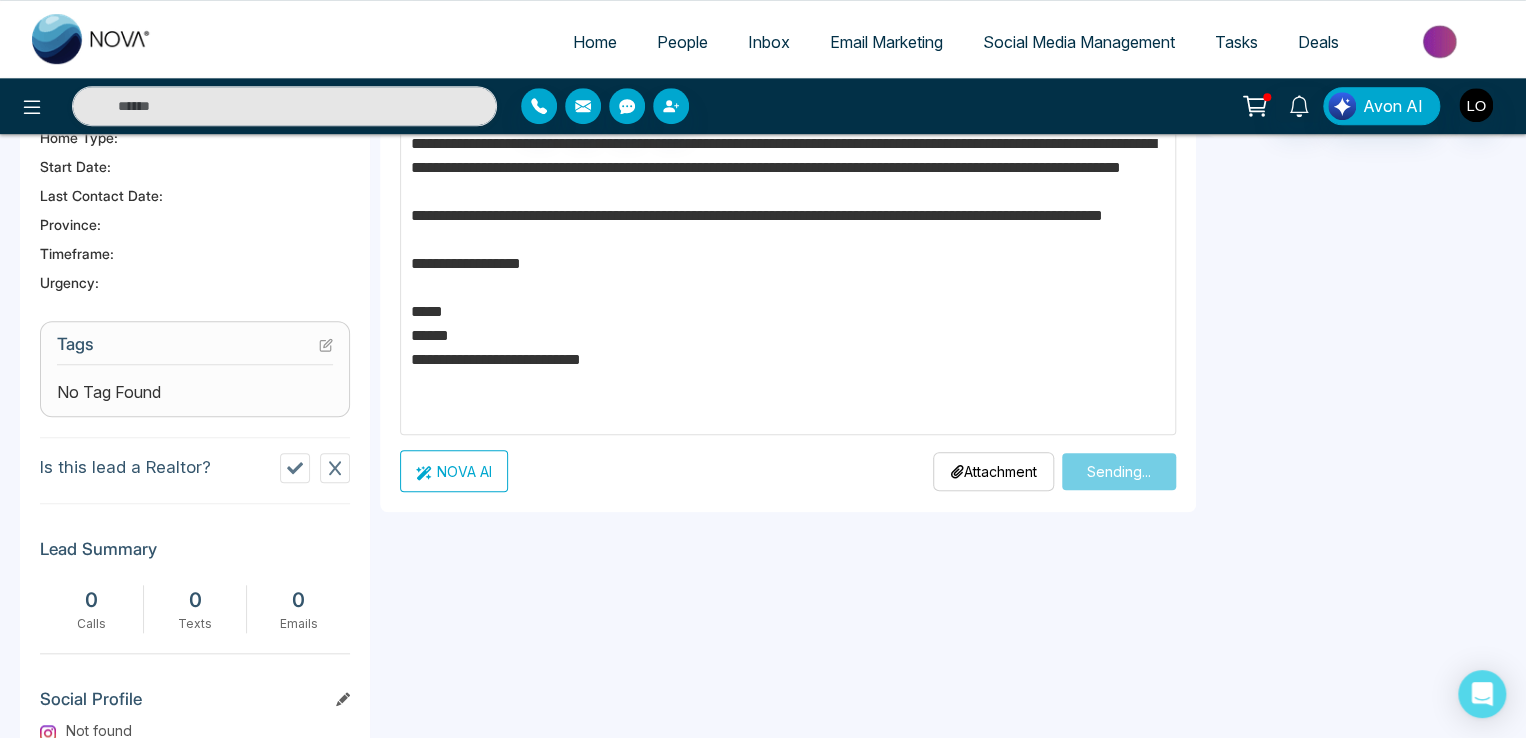 type 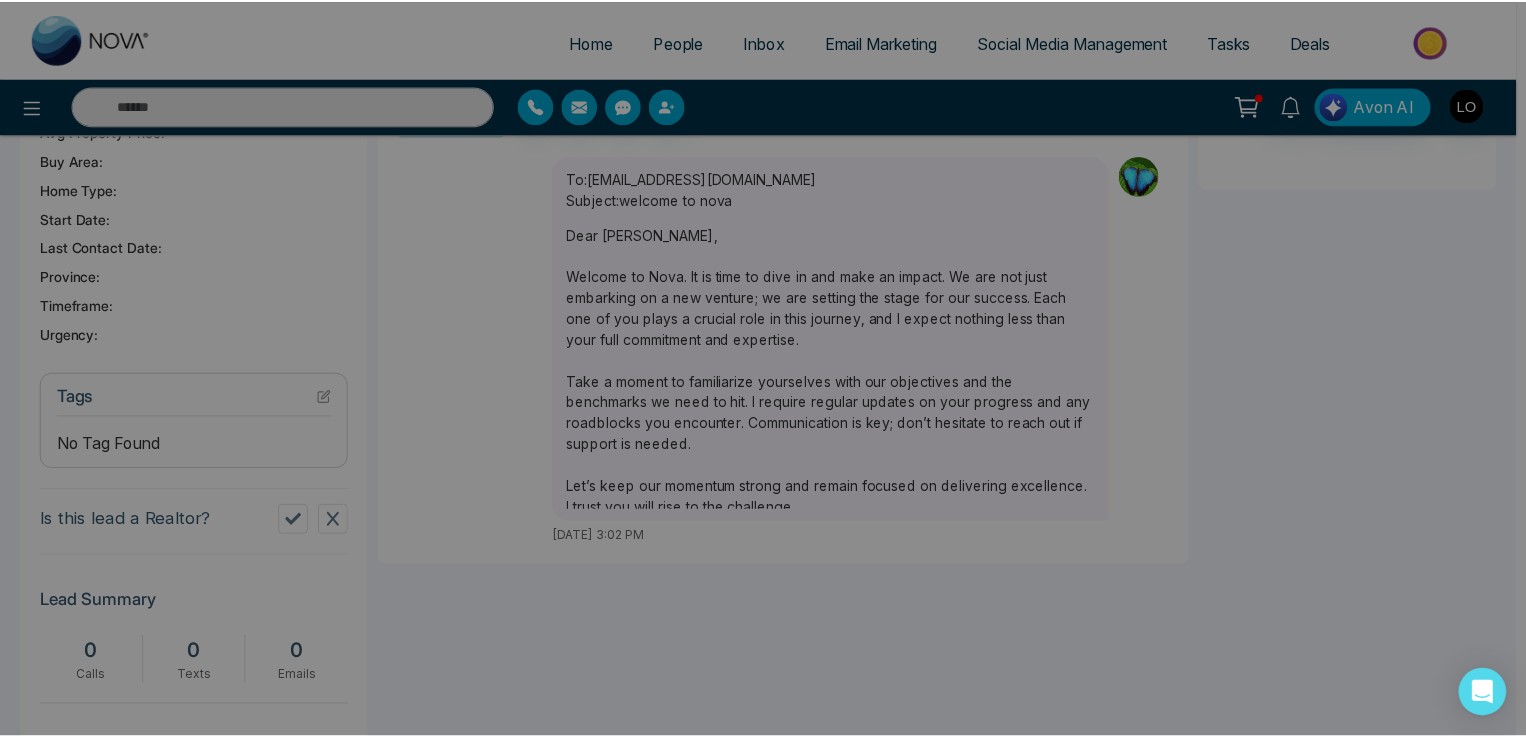 scroll, scrollTop: 548, scrollLeft: 0, axis: vertical 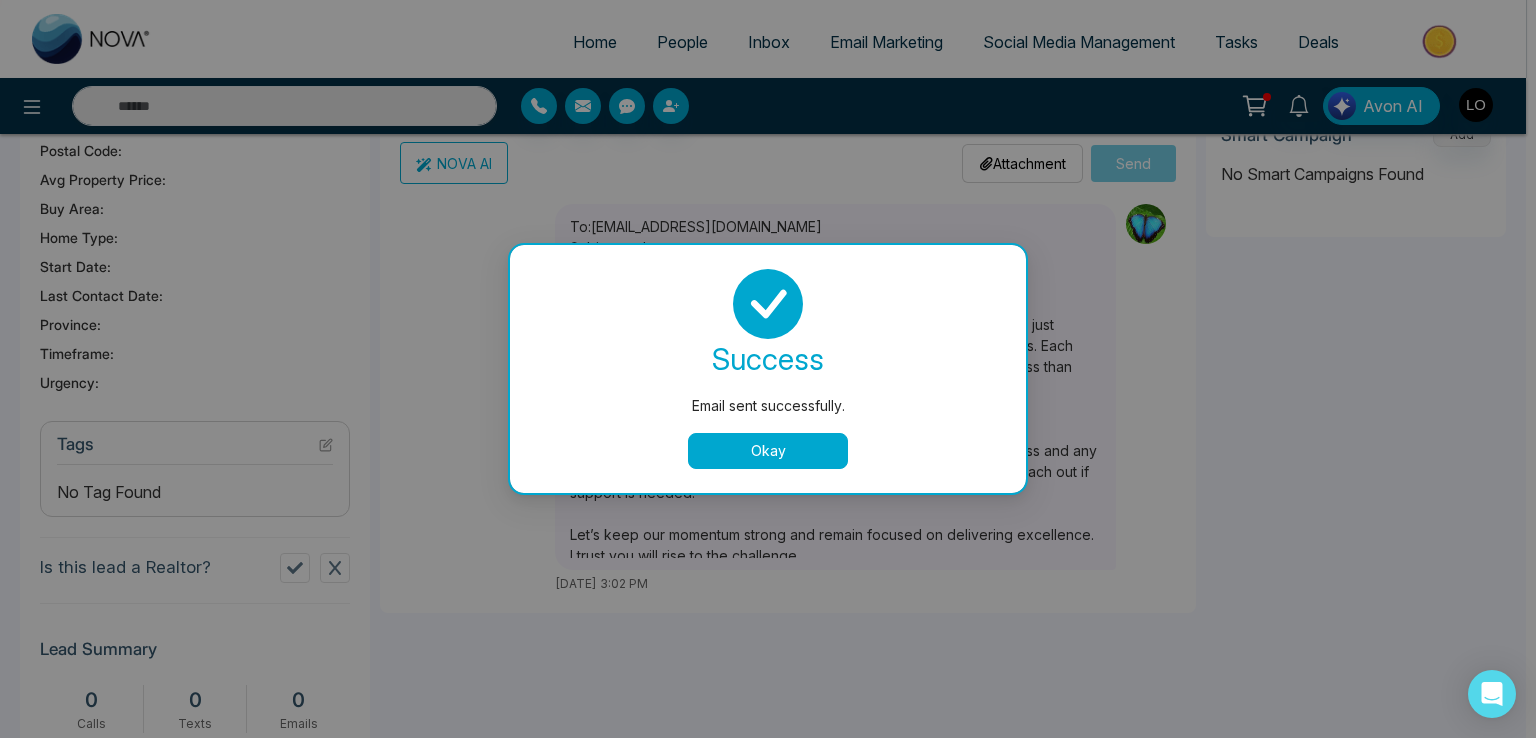 click on "Okay" at bounding box center [768, 451] 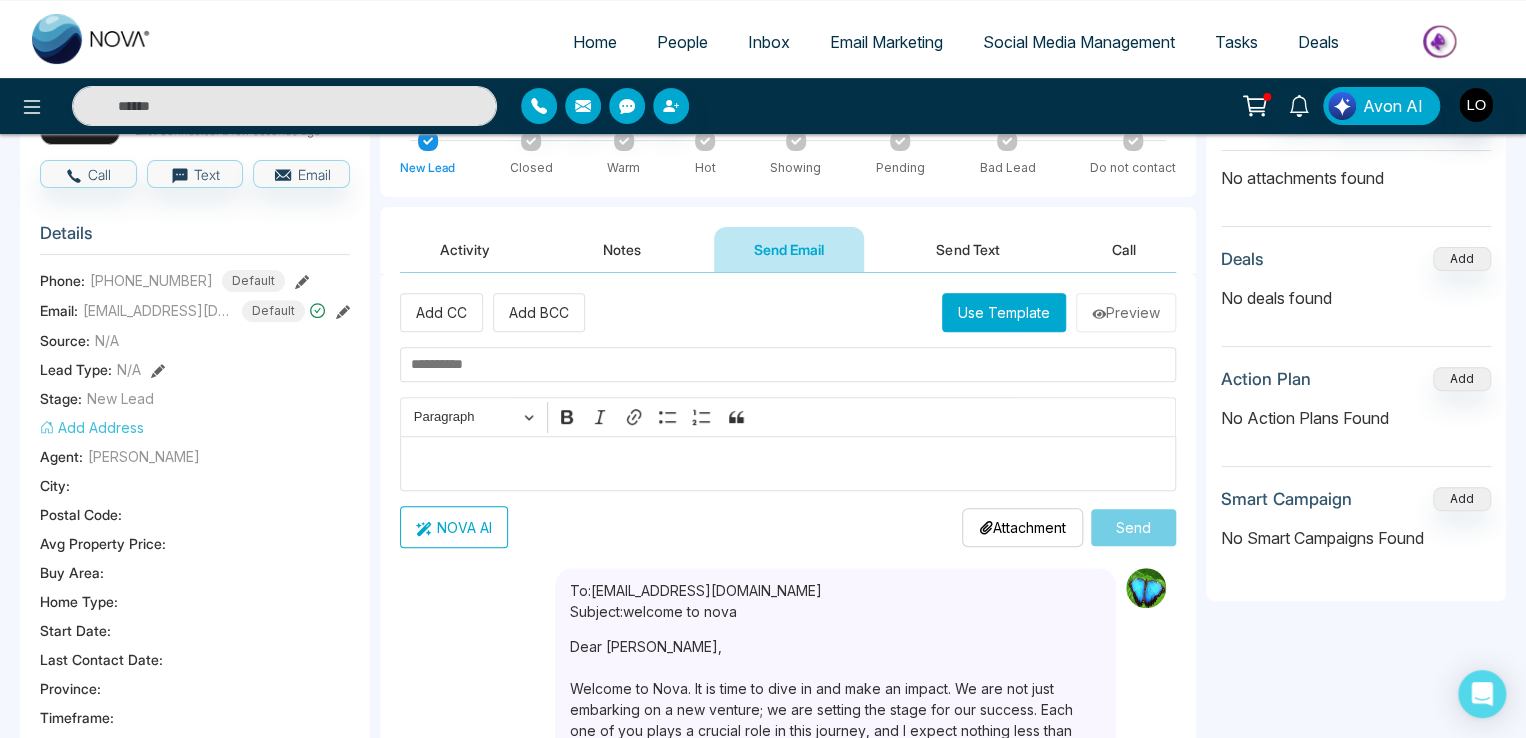scroll, scrollTop: 0, scrollLeft: 0, axis: both 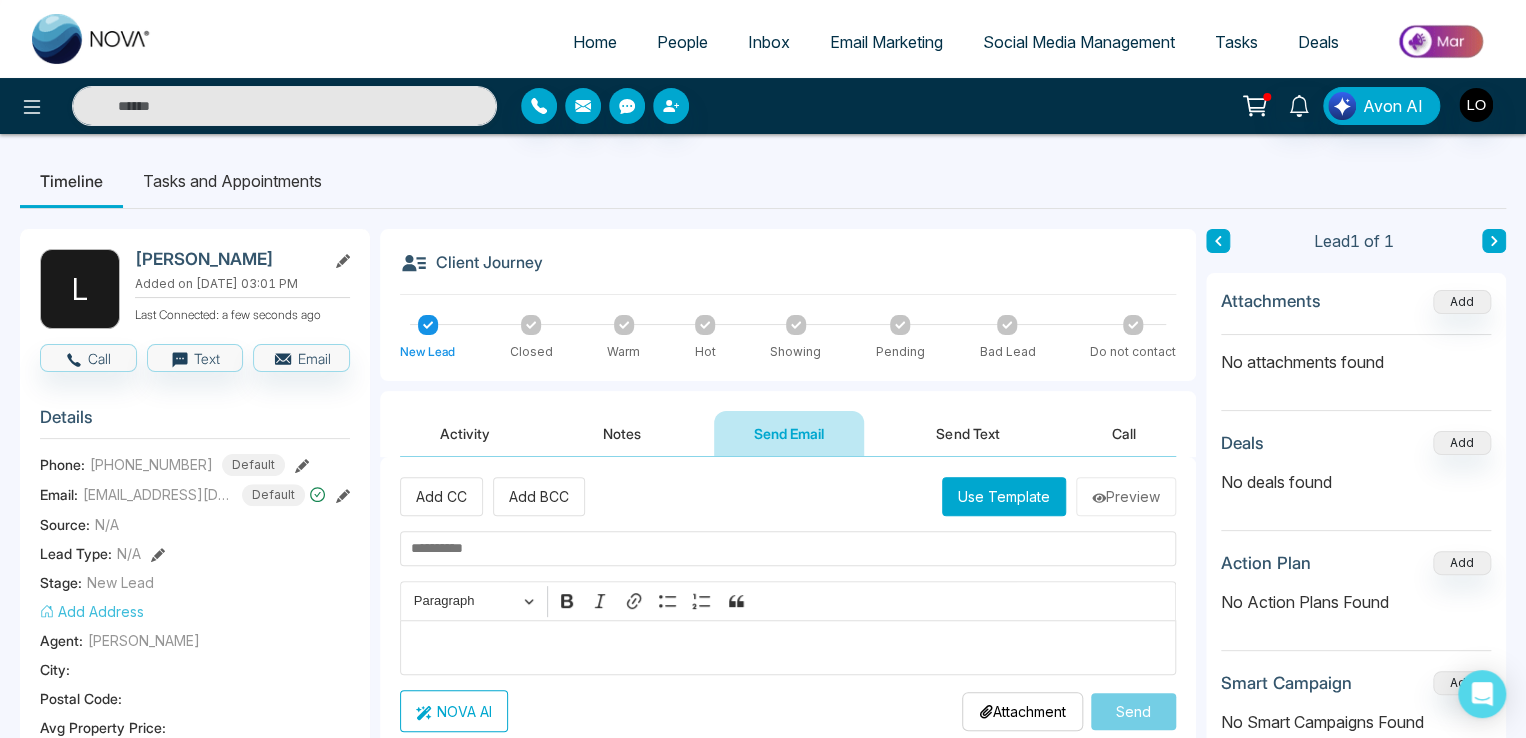 click on "Email Marketing" at bounding box center (886, 42) 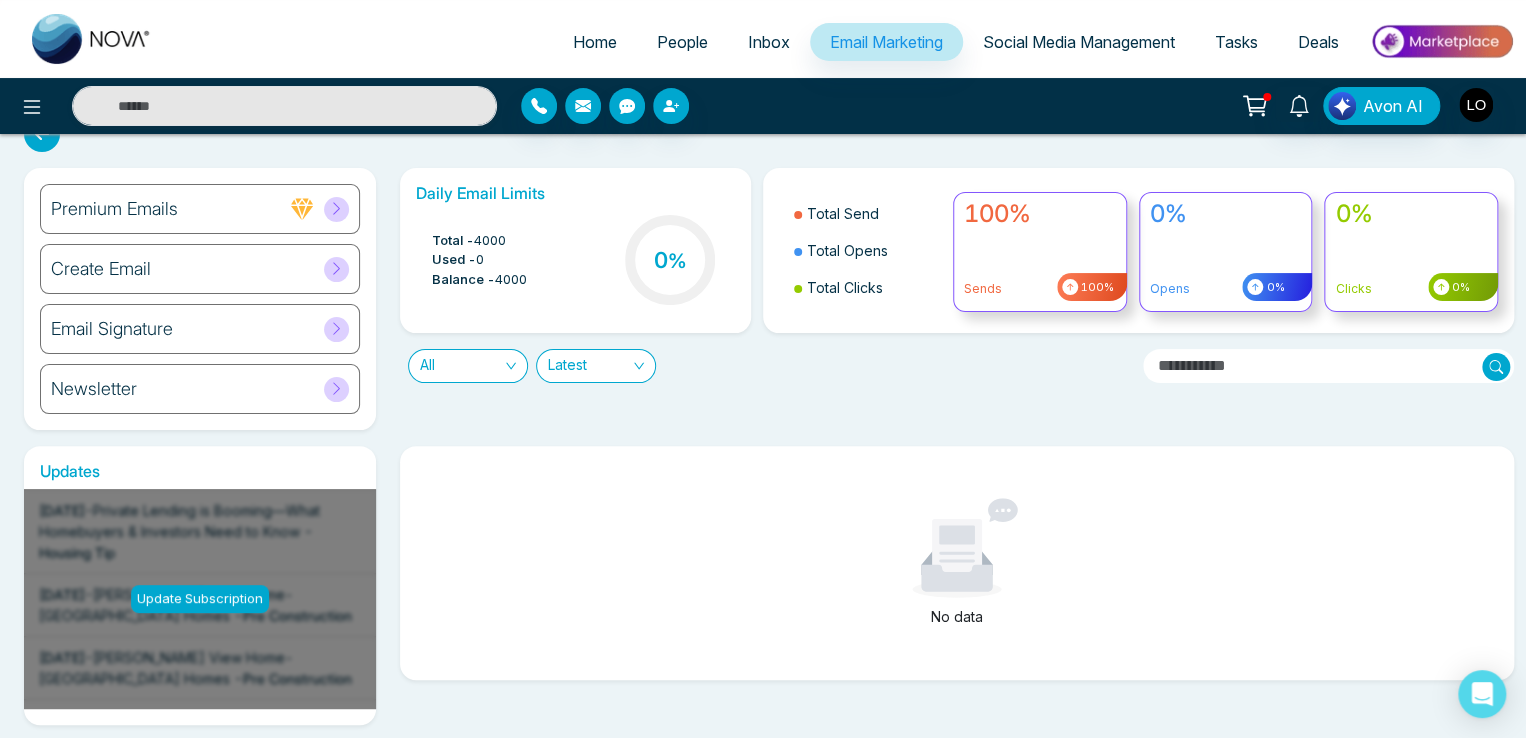 scroll, scrollTop: 0, scrollLeft: 0, axis: both 